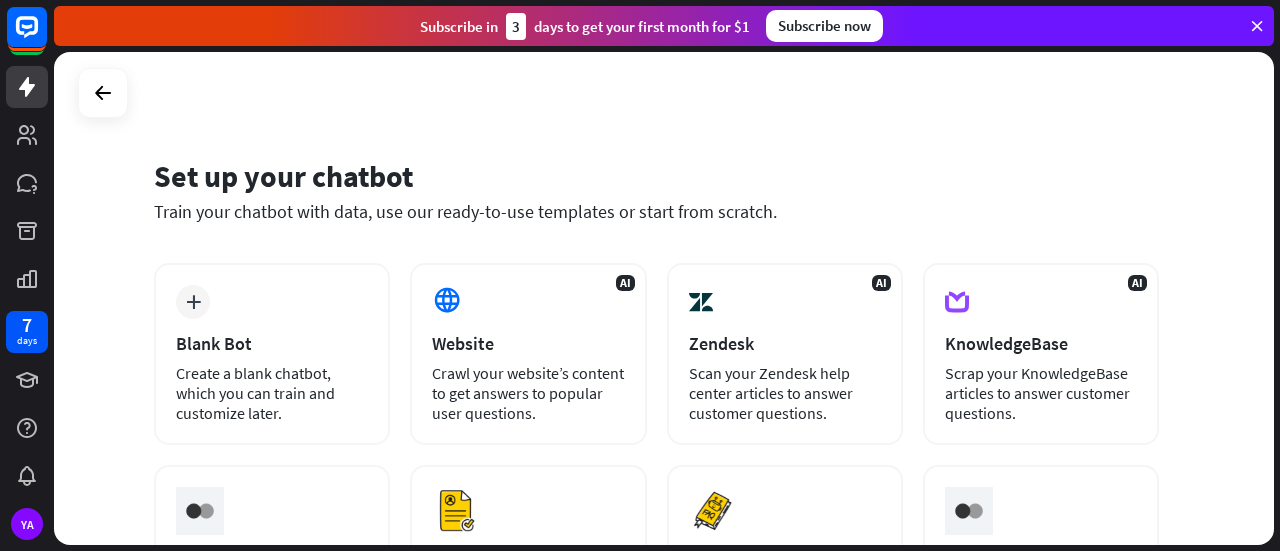 scroll, scrollTop: 0, scrollLeft: 0, axis: both 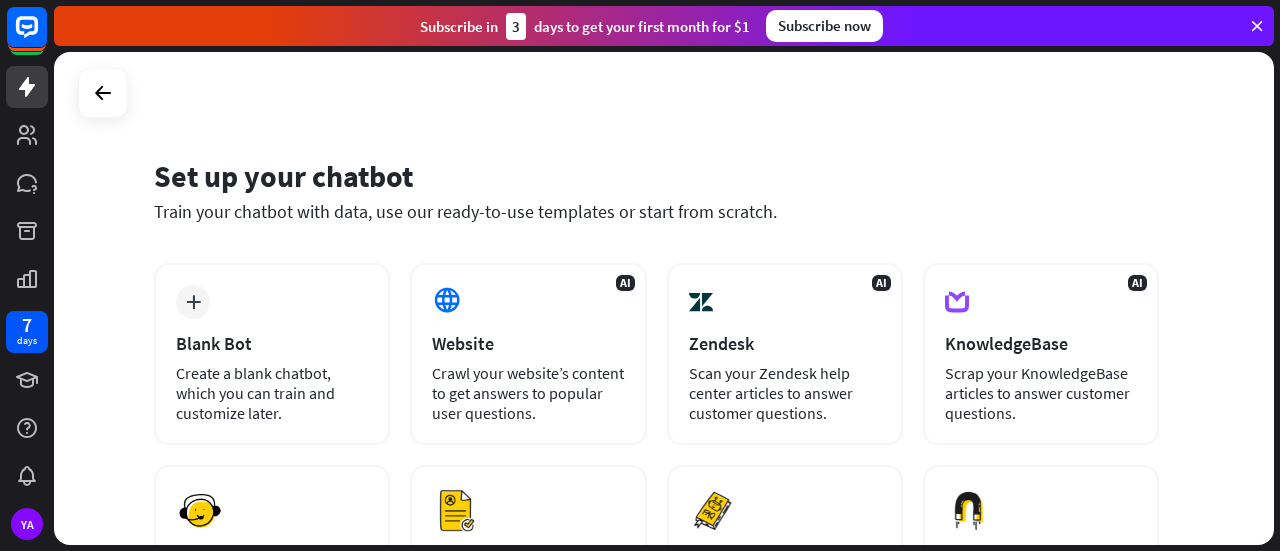 click on "AI     Website
Crawl your website’s content to get answers to
popular user questions." at bounding box center (528, 354) 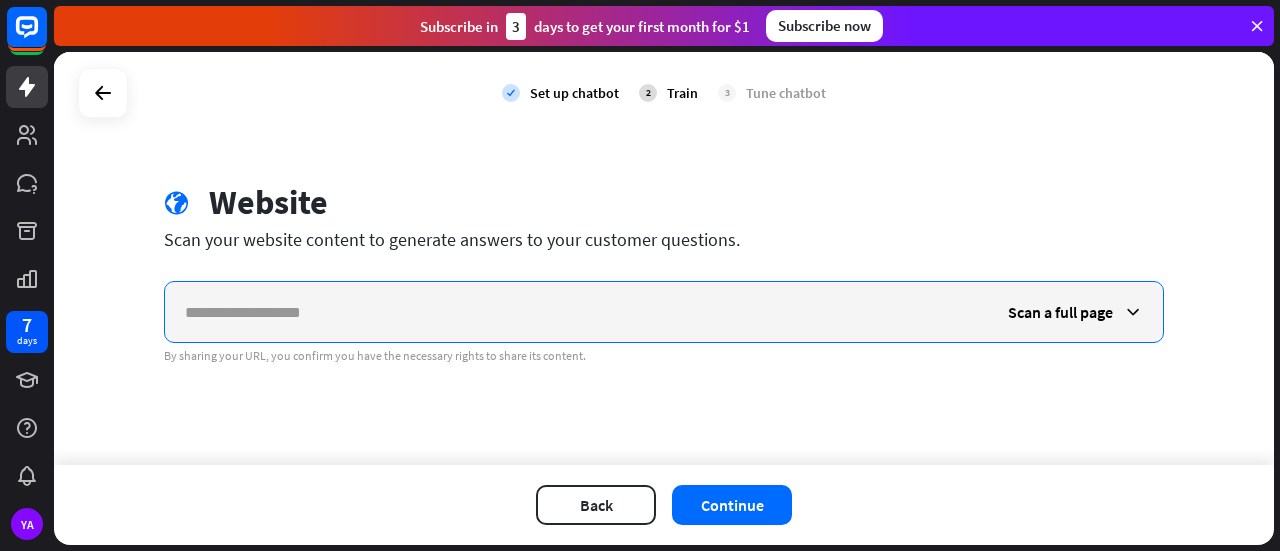 paste on "**********" 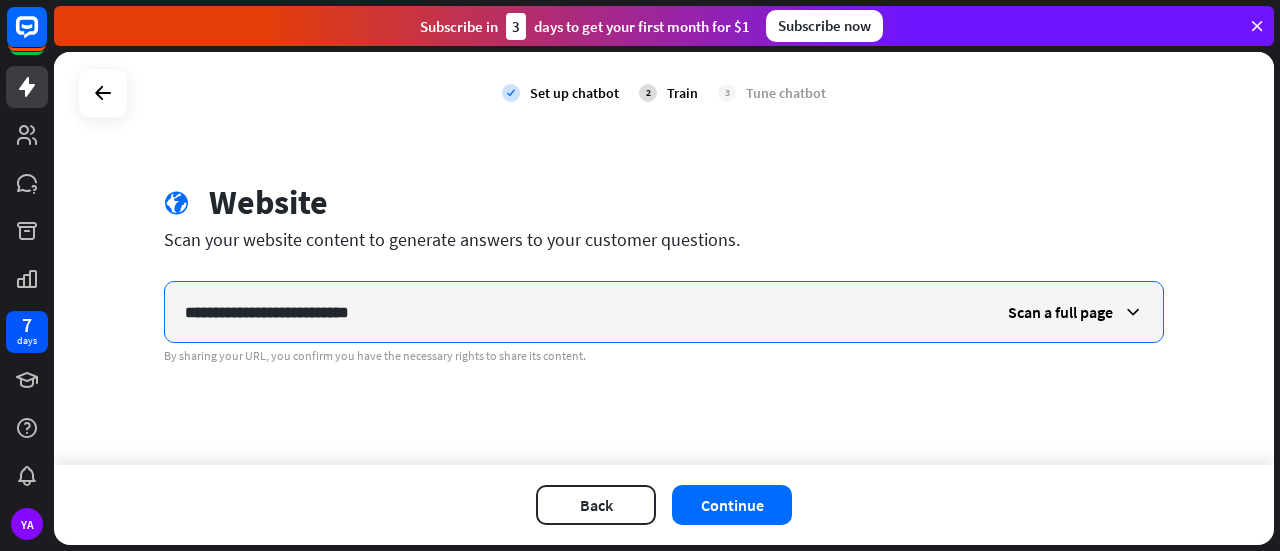 type on "**********" 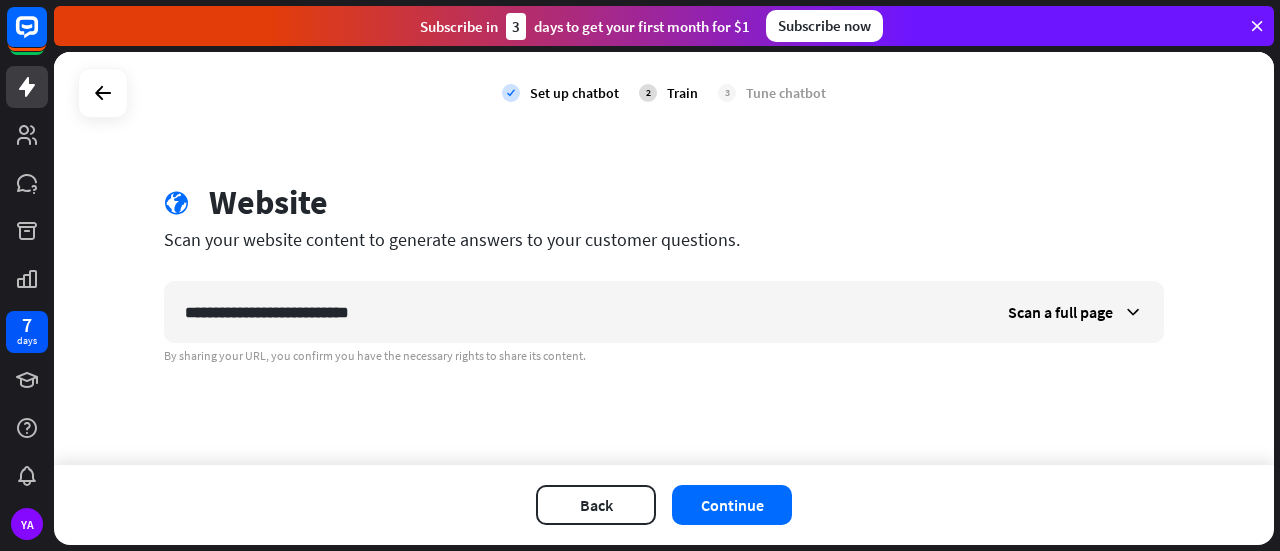 click on "Continue" at bounding box center (732, 505) 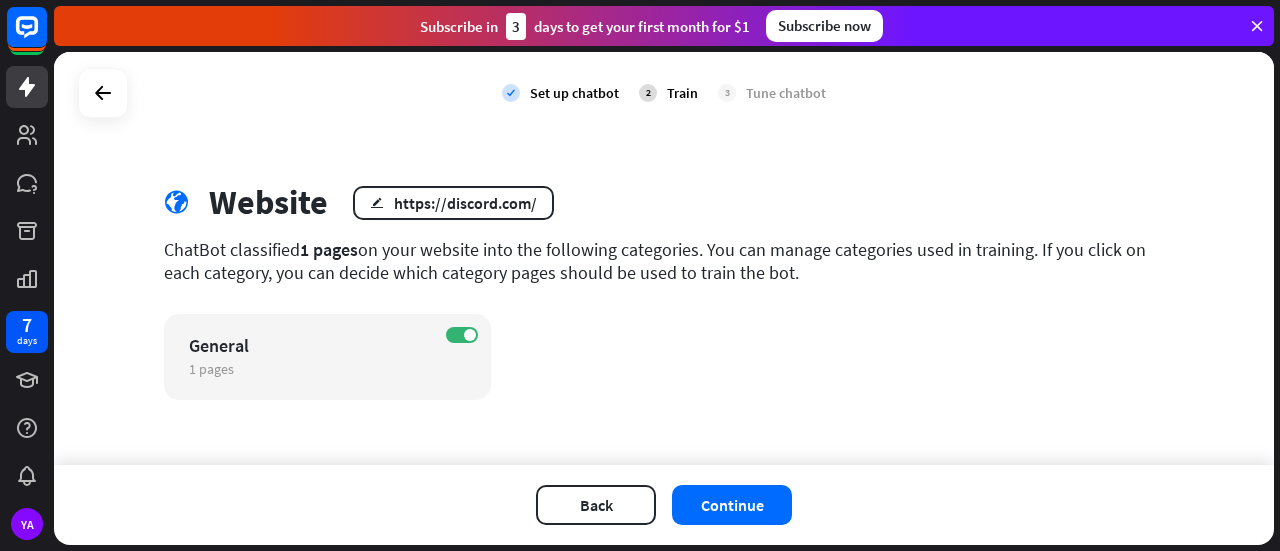 click on "Continue" at bounding box center [732, 505] 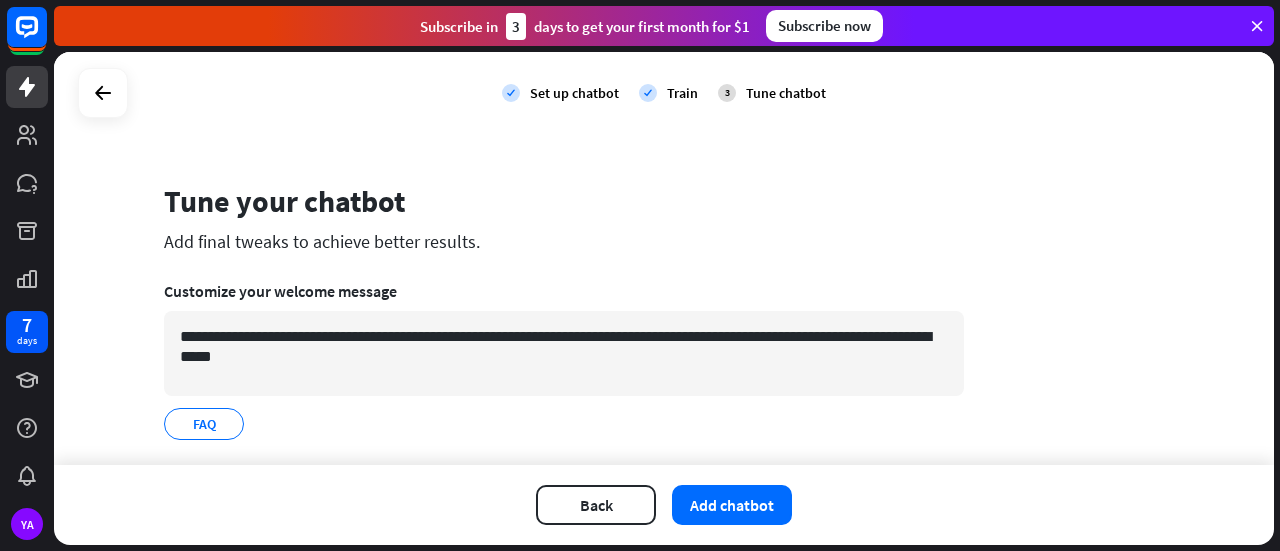 click on "Add chatbot" at bounding box center (732, 505) 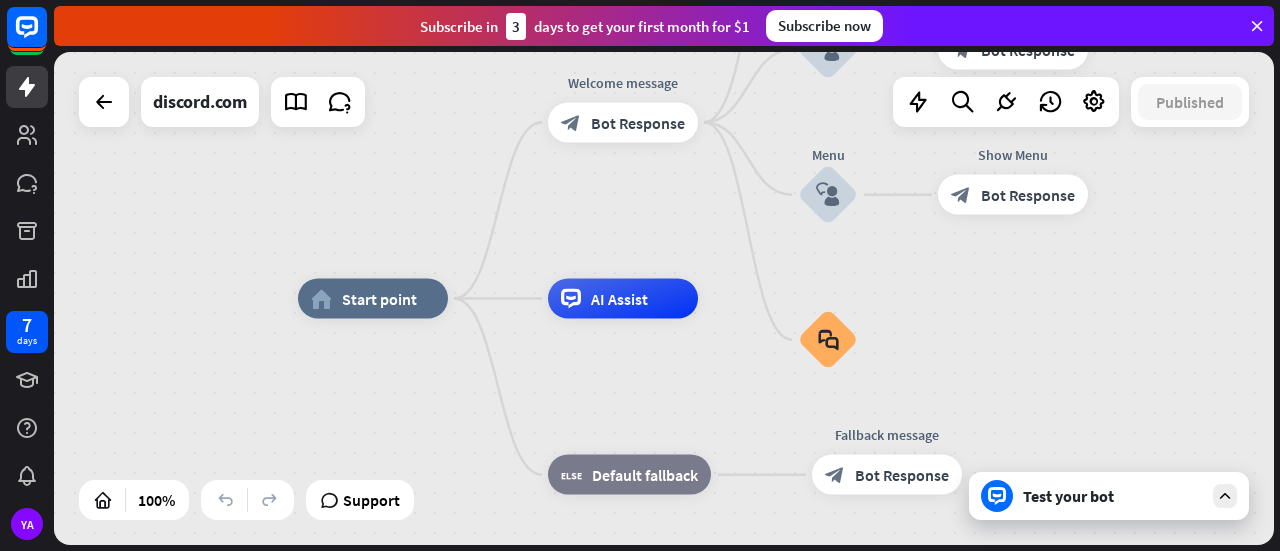 click on "Test your bot" at bounding box center [1113, 496] 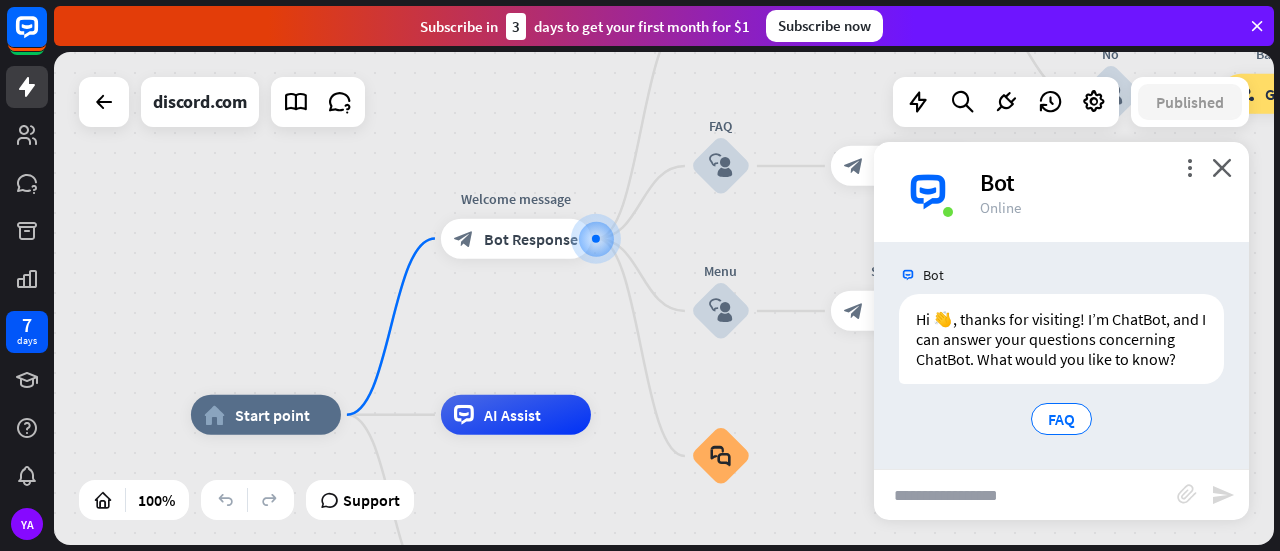 scroll, scrollTop: 25, scrollLeft: 0, axis: vertical 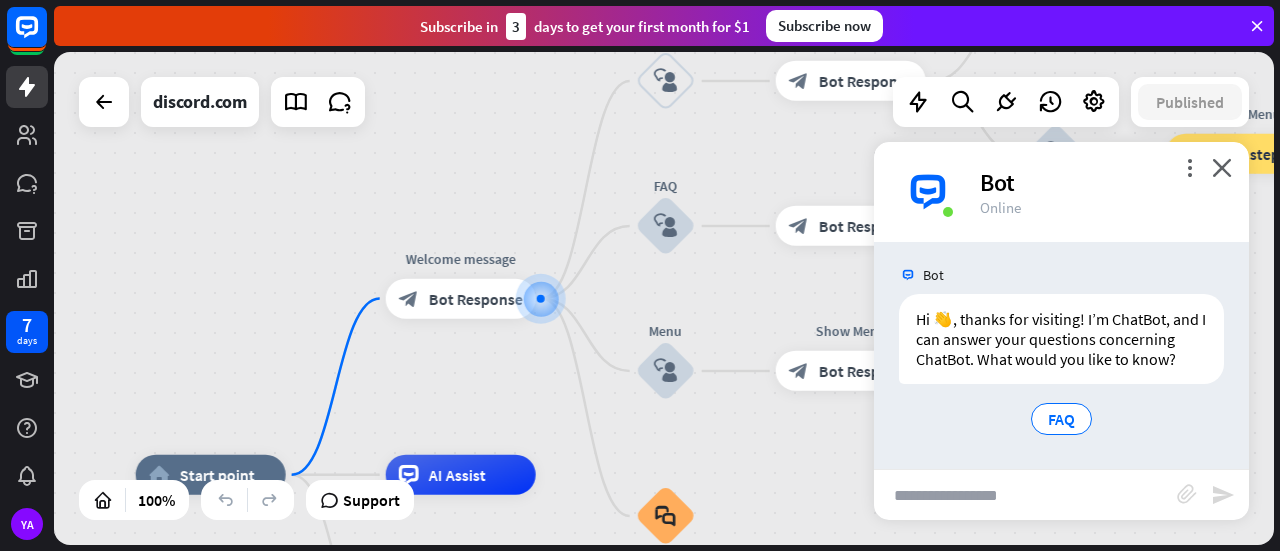 click at bounding box center [1025, 495] 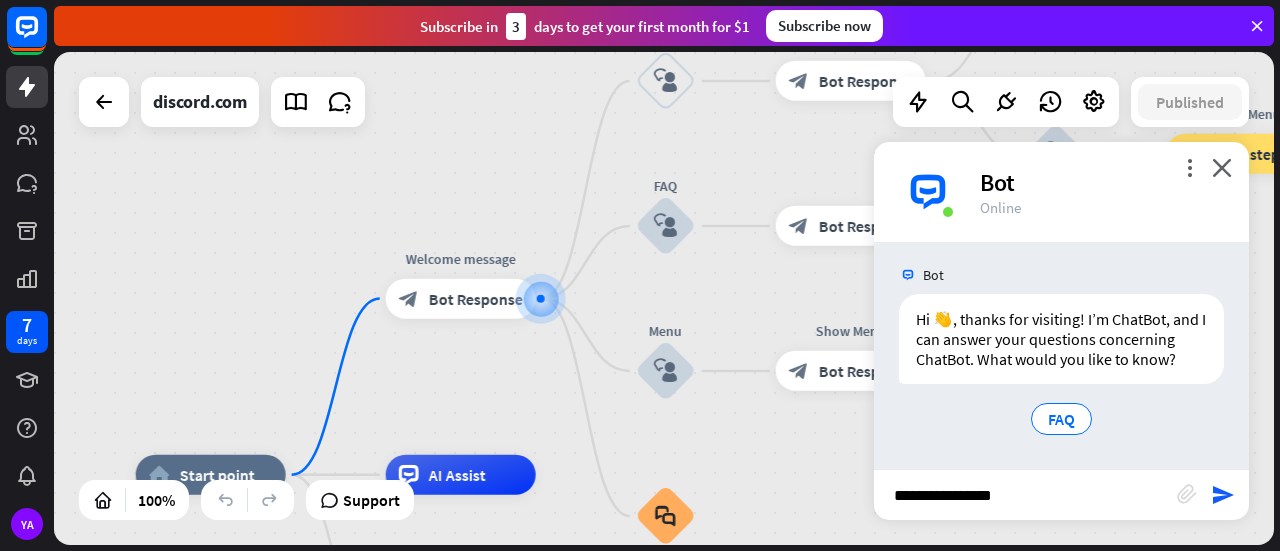 type on "**********" 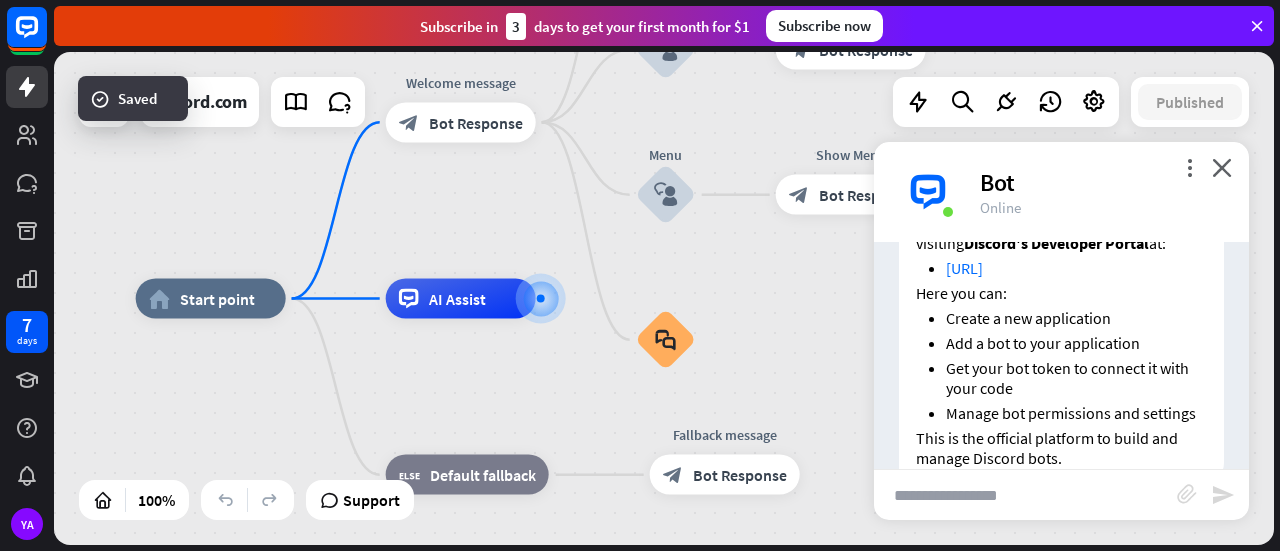 scroll, scrollTop: 341, scrollLeft: 0, axis: vertical 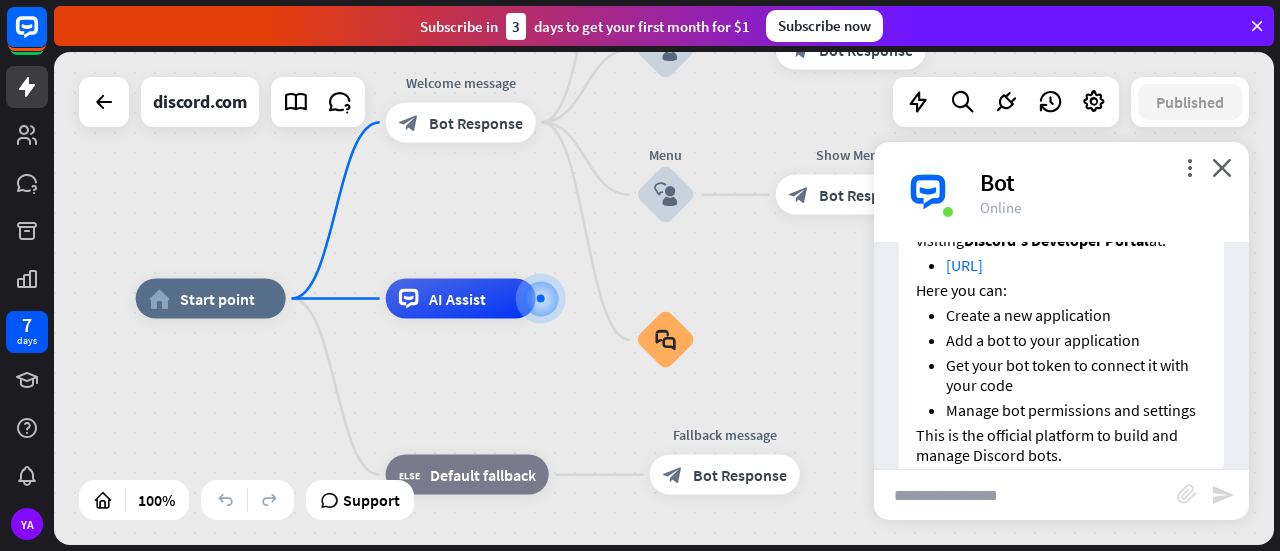 click on "[URL]" at bounding box center [964, 265] 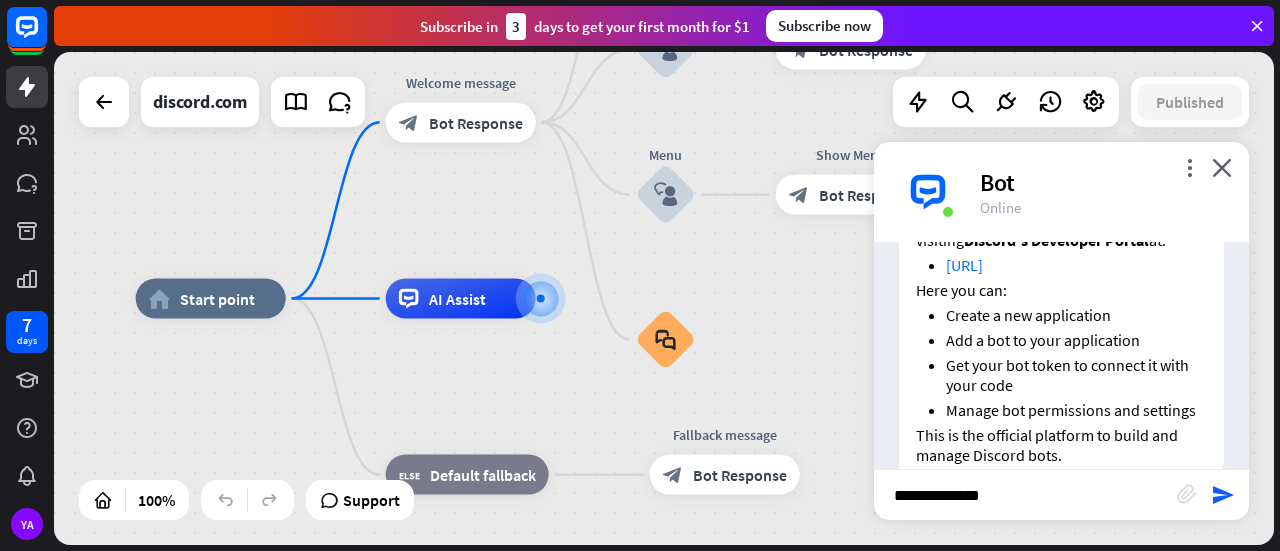 type on "**********" 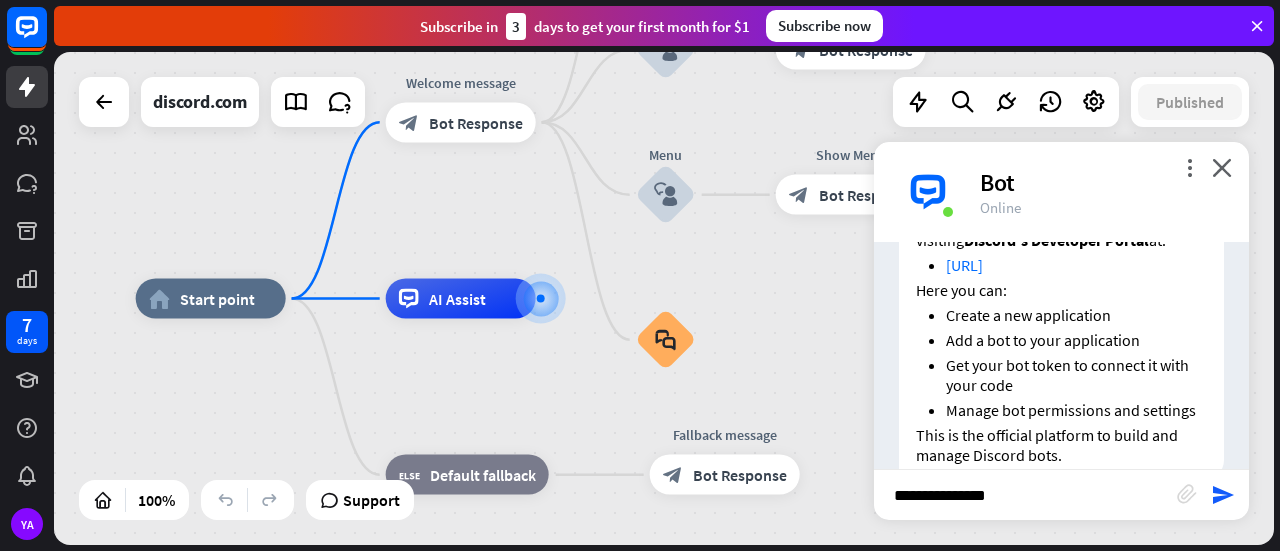 type 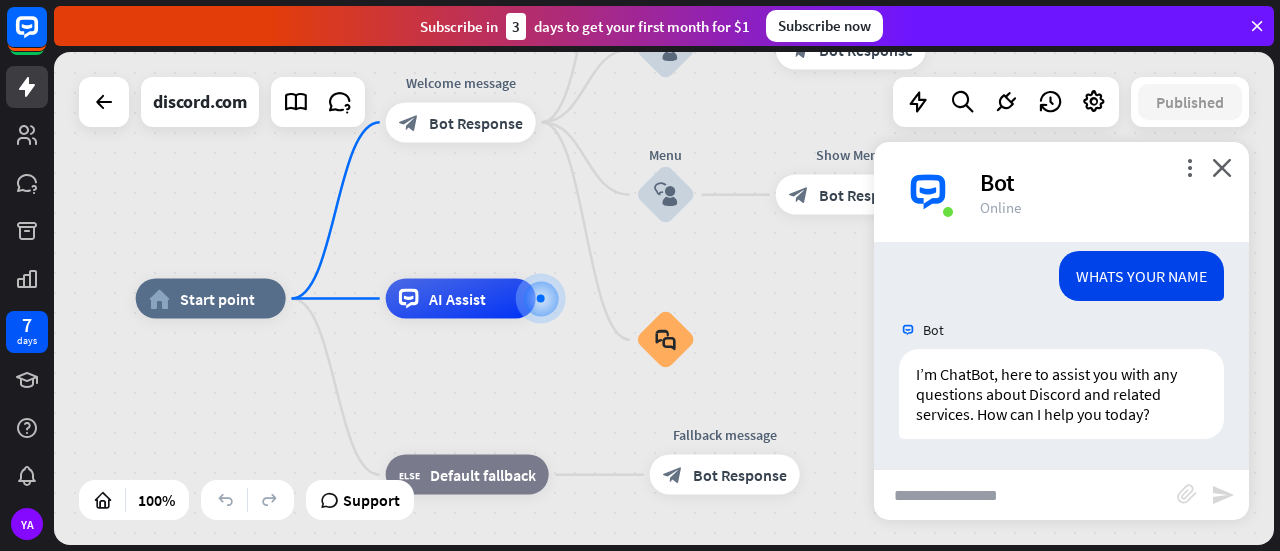 scroll, scrollTop: 677, scrollLeft: 0, axis: vertical 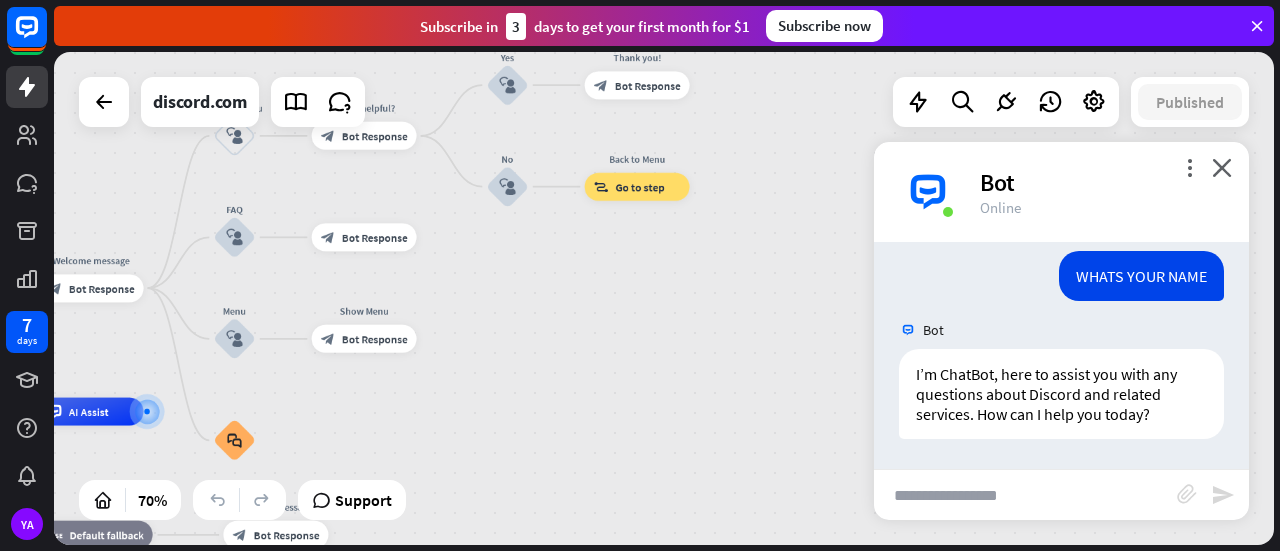 drag, startPoint x: 796, startPoint y: 289, endPoint x: 363, endPoint y: 367, distance: 439.96933 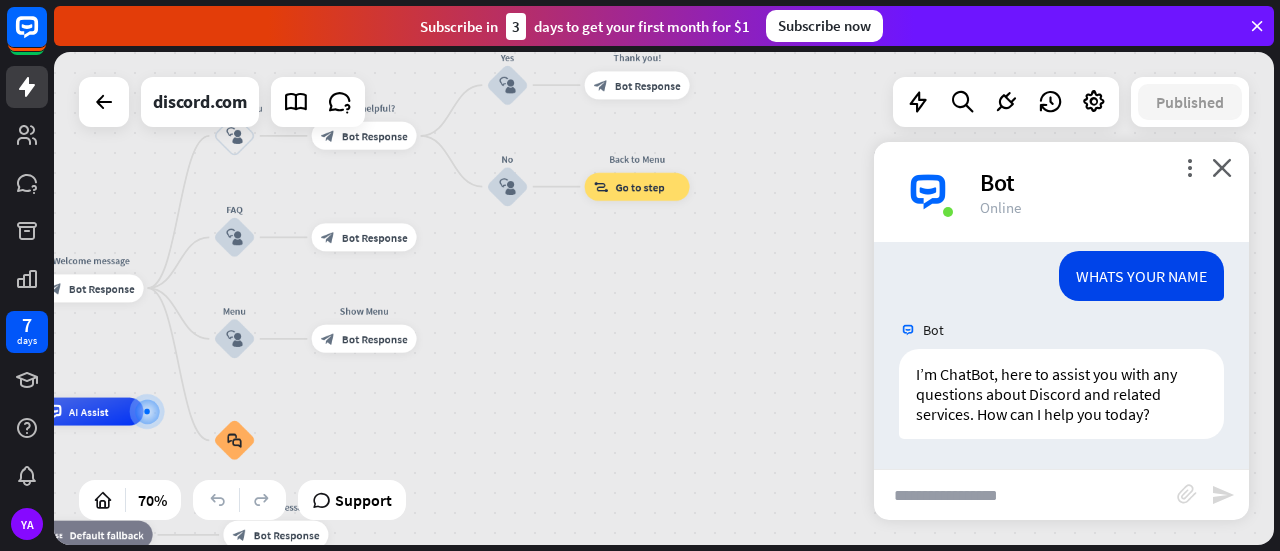 click on "home_2   Start point                 Welcome message   block_bot_response   Bot Response                 Back to Menu   block_user_input                 Was it helpful?   block_bot_response   Bot Response                 Yes   block_user_input                 Thank you!   block_bot_response   Bot Response                 No   block_user_input                 Back to Menu   block_goto   Go to step                 FAQ   block_user_input                   block_bot_response   Bot Response                 Menu   block_user_input                 Show Menu   block_bot_response   Bot Response                   block_faq                     AI Assist                       block_fallback   Default fallback                 Fallback message   block_bot_response   Bot Response" at bounding box center (664, 298) 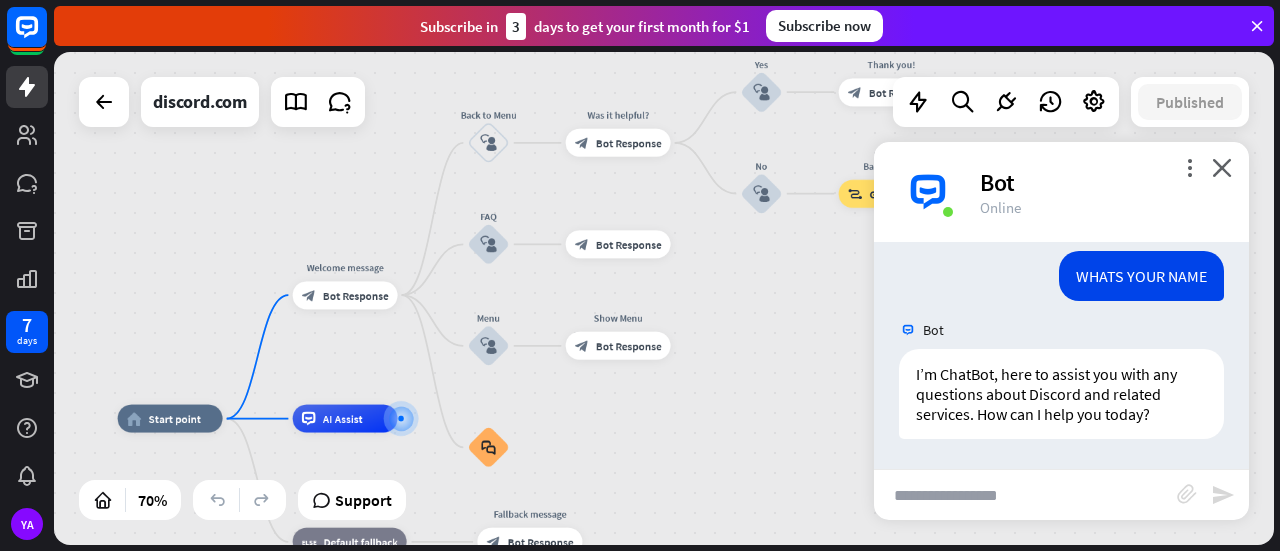 drag, startPoint x: 779, startPoint y: 177, endPoint x: 1033, endPoint y: 185, distance: 254.12595 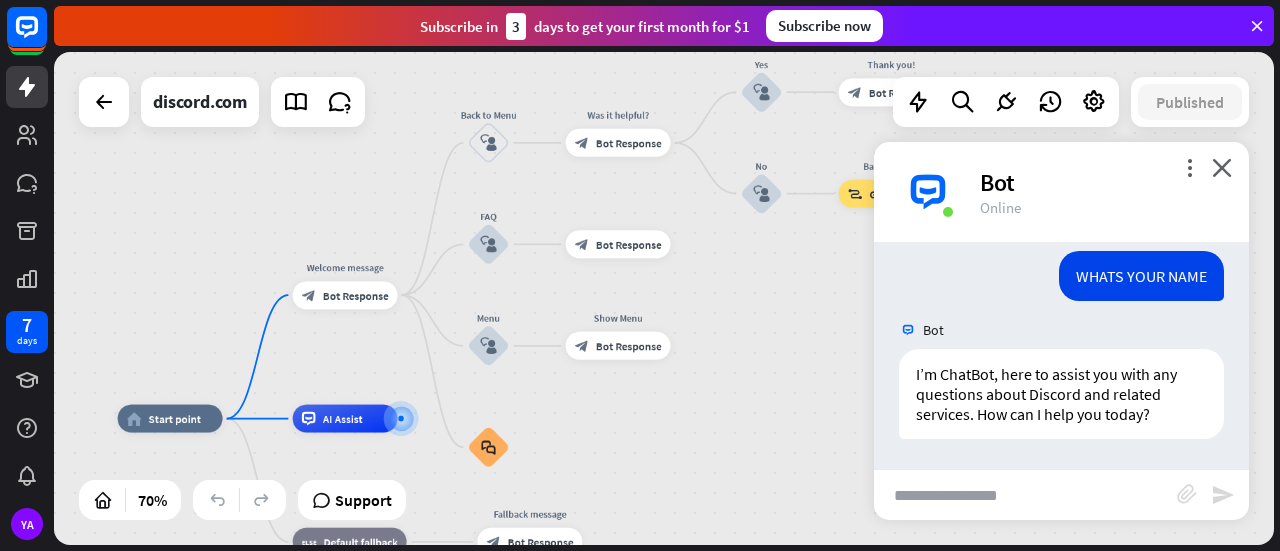 click on "home_2   Start point                 Welcome message   block_bot_response   Bot Response                 Back to Menu   block_user_input                 Was it helpful?   block_bot_response   Bot Response                 Yes   block_user_input                 Thank you!   block_bot_response   Bot Response                 No   block_user_input                 Back to Menu   block_goto   Go to step                 FAQ   block_user_input                   block_bot_response   Bot Response                 Menu   block_user_input                 Show Menu   block_bot_response   Bot Response                   block_faq                     AI Assist                       block_fallback   Default fallback                 Fallback message   block_bot_response   Bot Response
discord.com
Published
70%           Support                     close   Interactions   block_user_input   User Input block_bot_response" at bounding box center (664, 298) 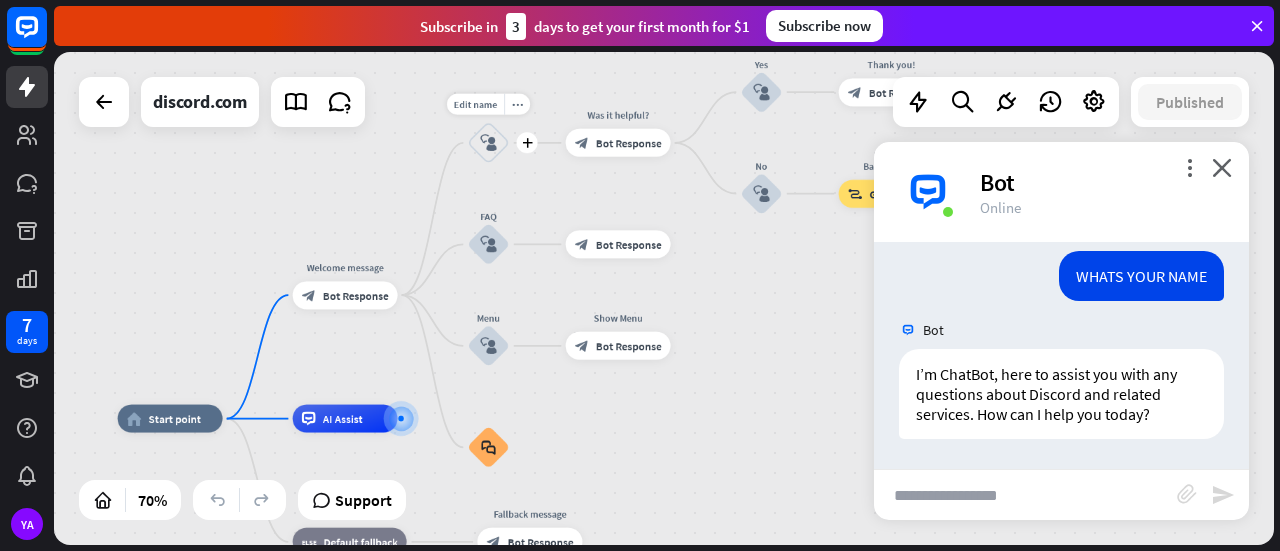 click on "block_user_input" at bounding box center [488, 143] 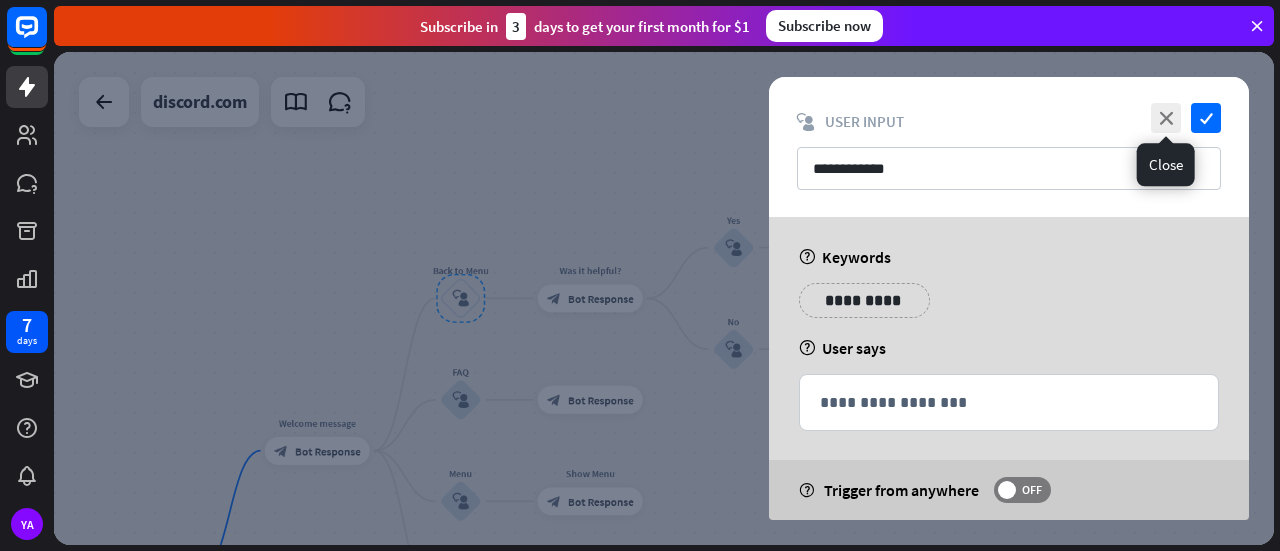 click on "close" at bounding box center [1166, 118] 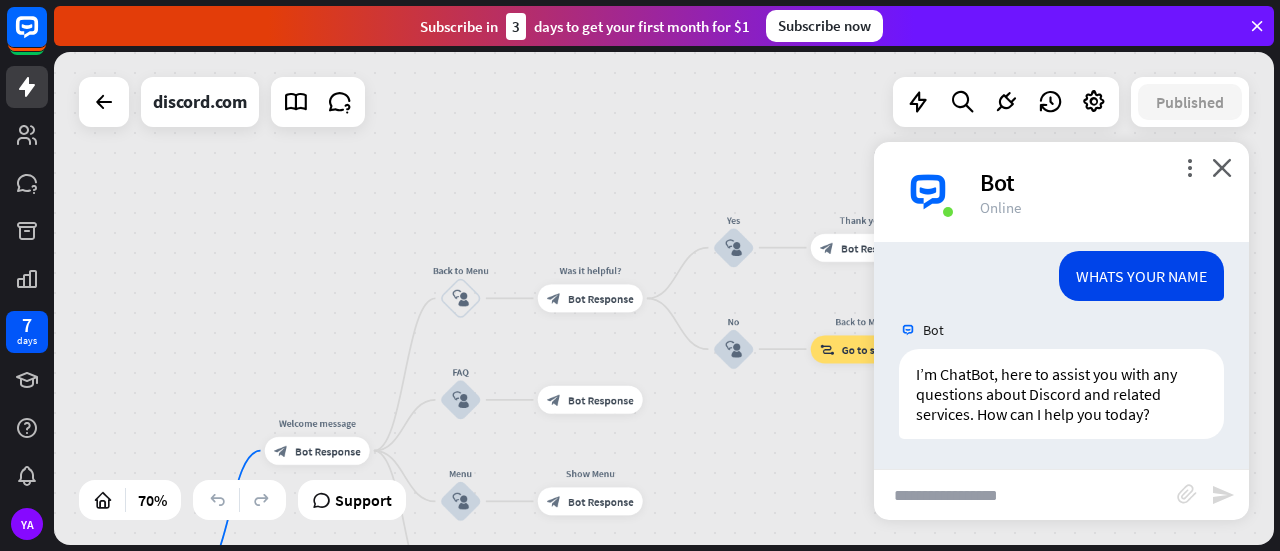 click on "discord.com" at bounding box center (222, 102) 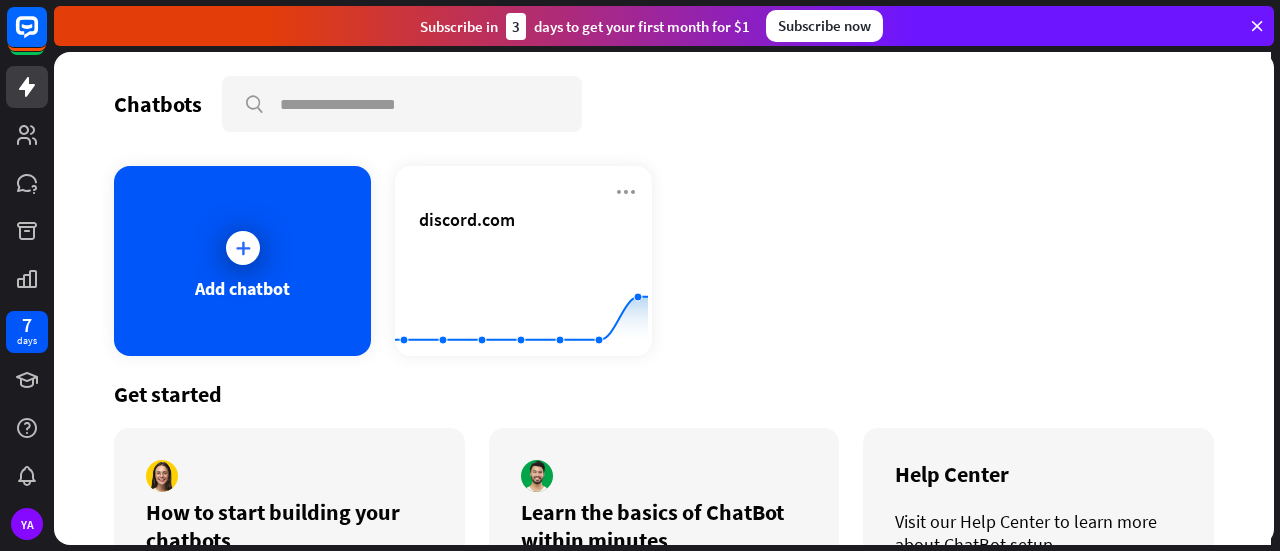 click on "Add chatbot" at bounding box center (242, 261) 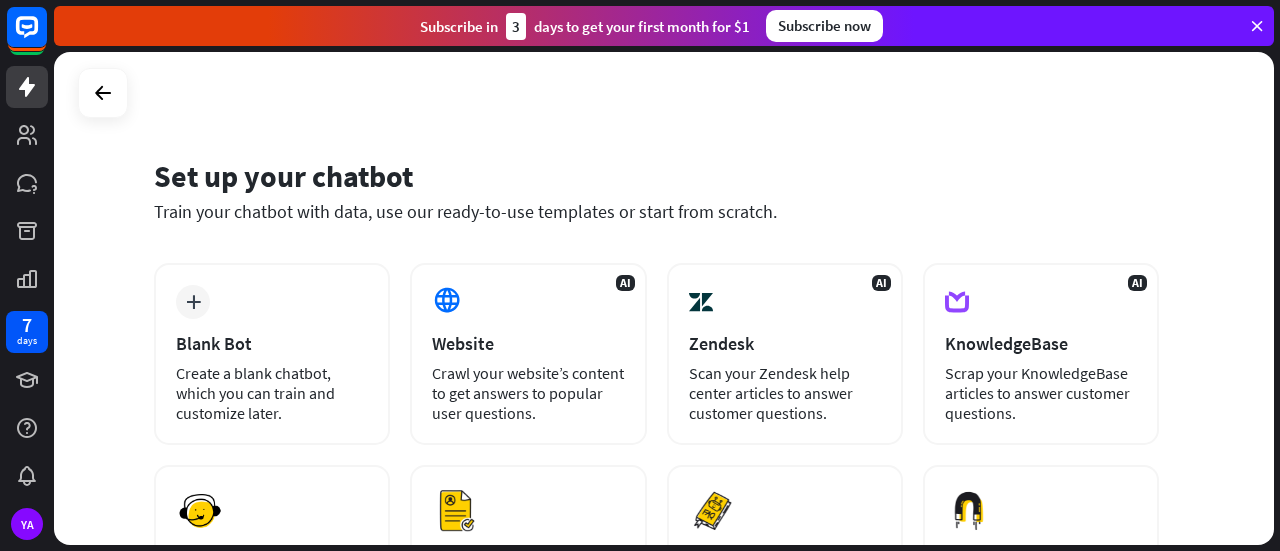 click on "plus" at bounding box center (193, 302) 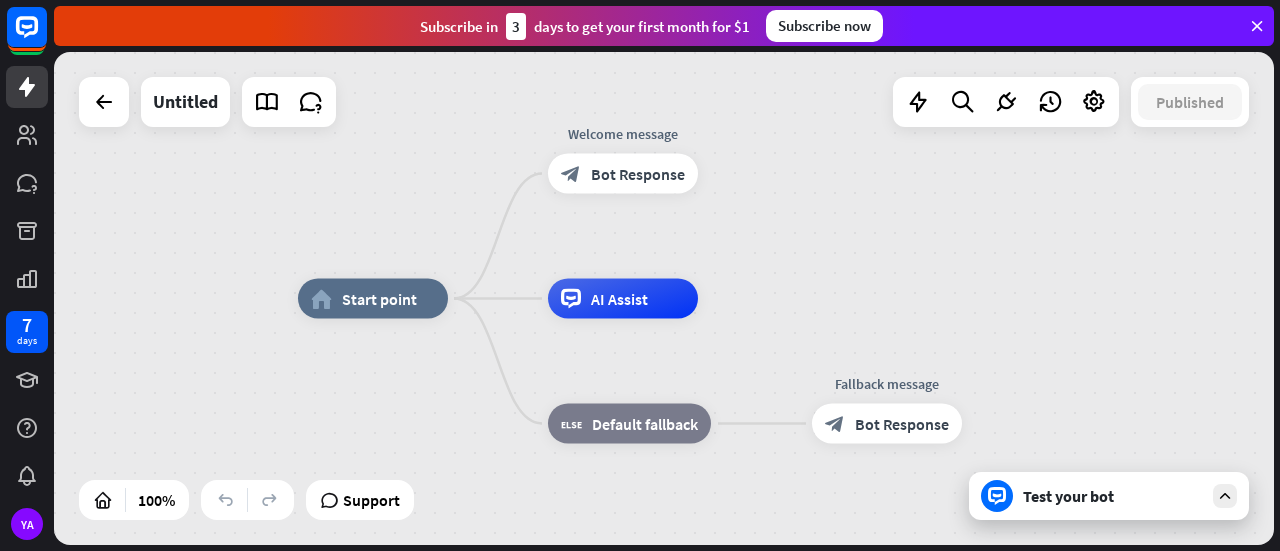 click at bounding box center [104, 102] 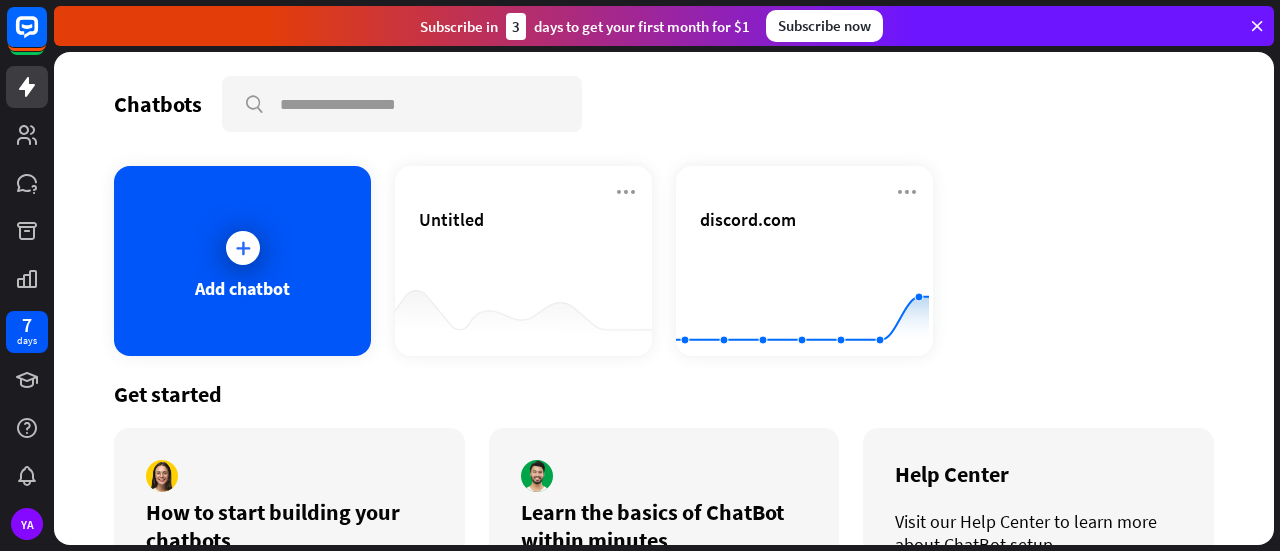 click at bounding box center (626, 192) 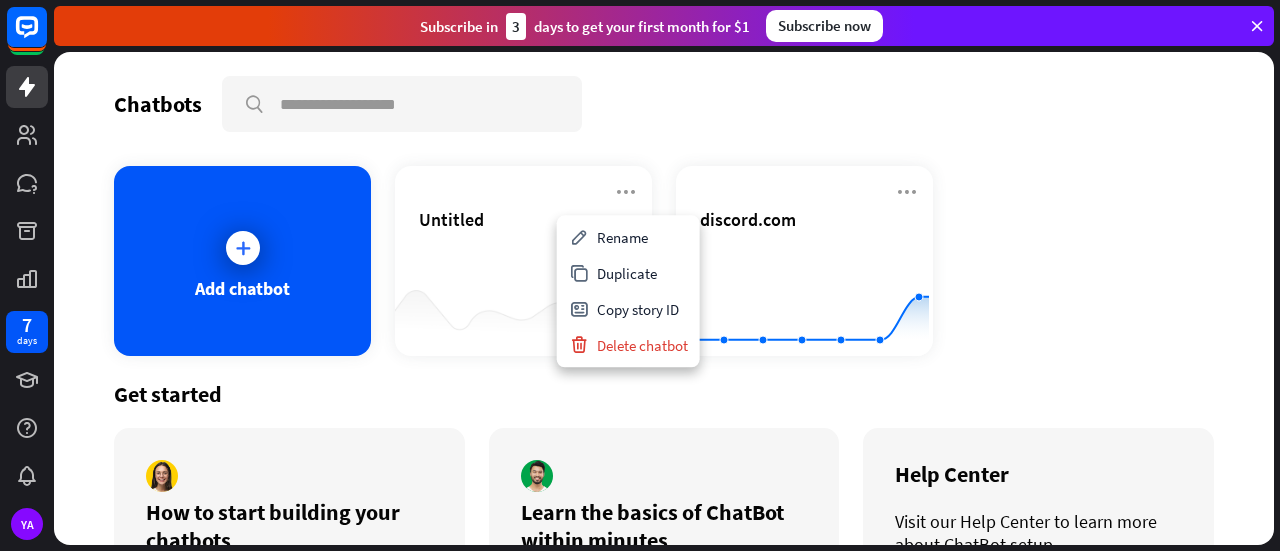 click on "Delete chatbot" at bounding box center (628, 345) 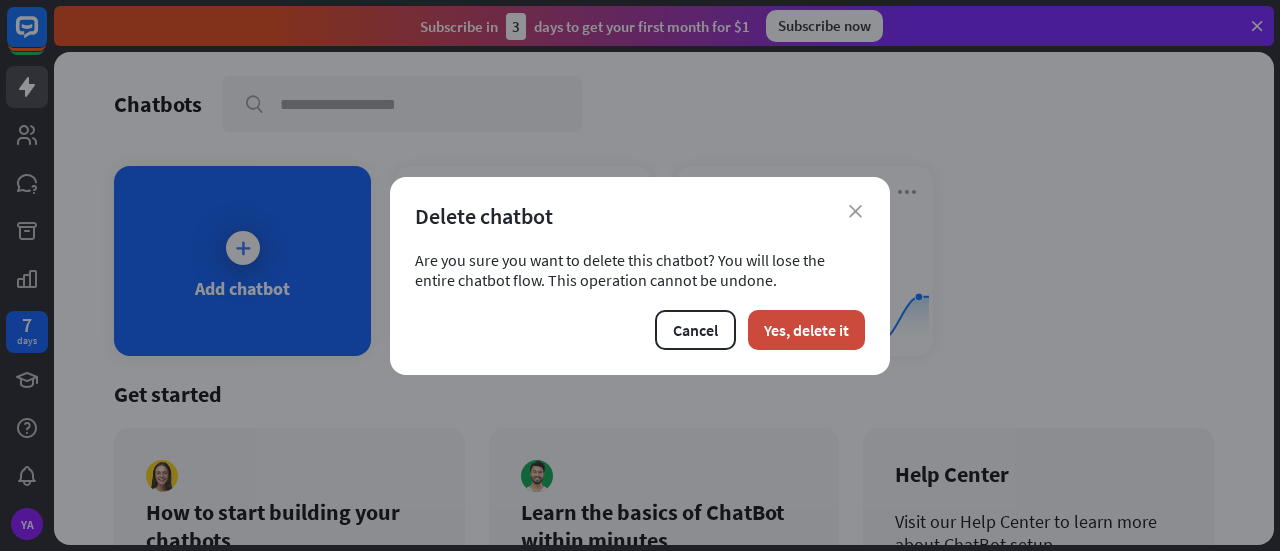 click on "Yes, delete it" at bounding box center [806, 330] 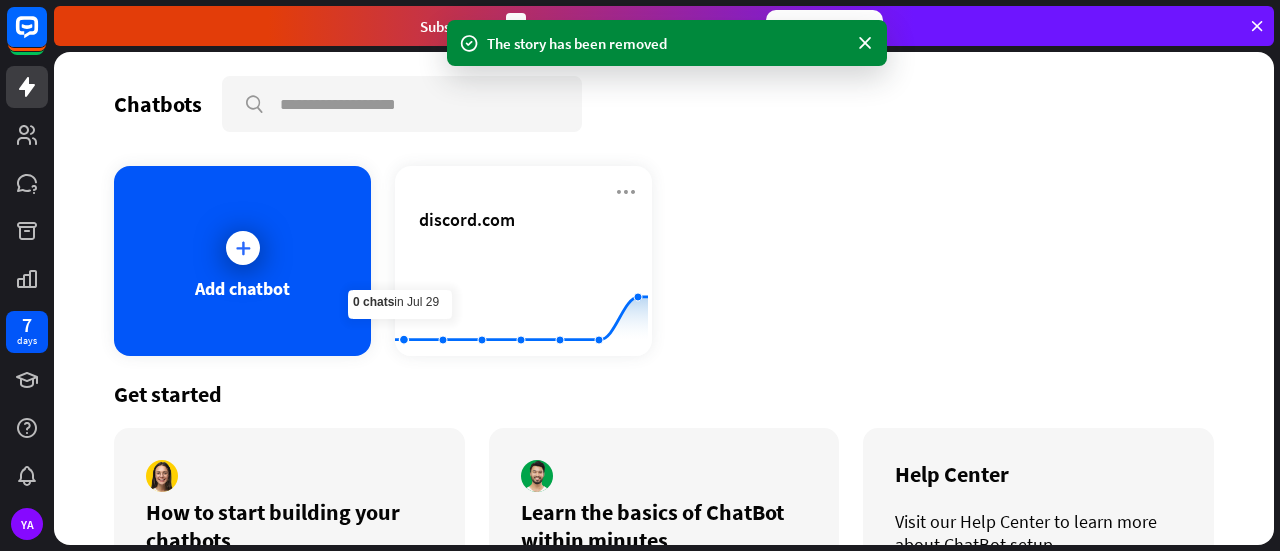 scroll, scrollTop: 0, scrollLeft: 0, axis: both 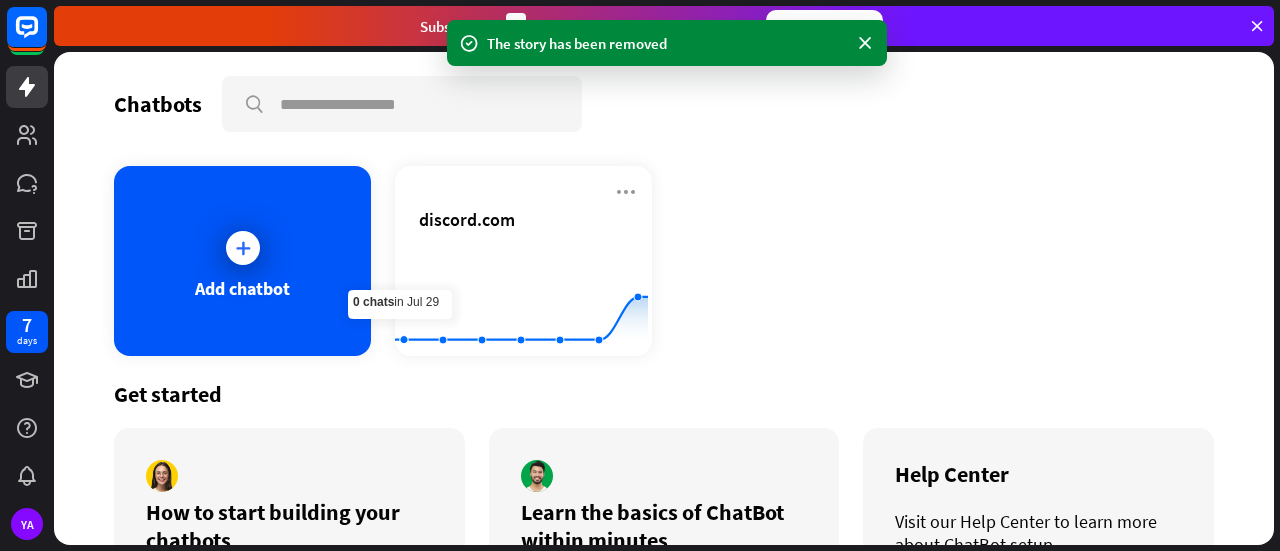 click on "Add chatbot" at bounding box center (242, 261) 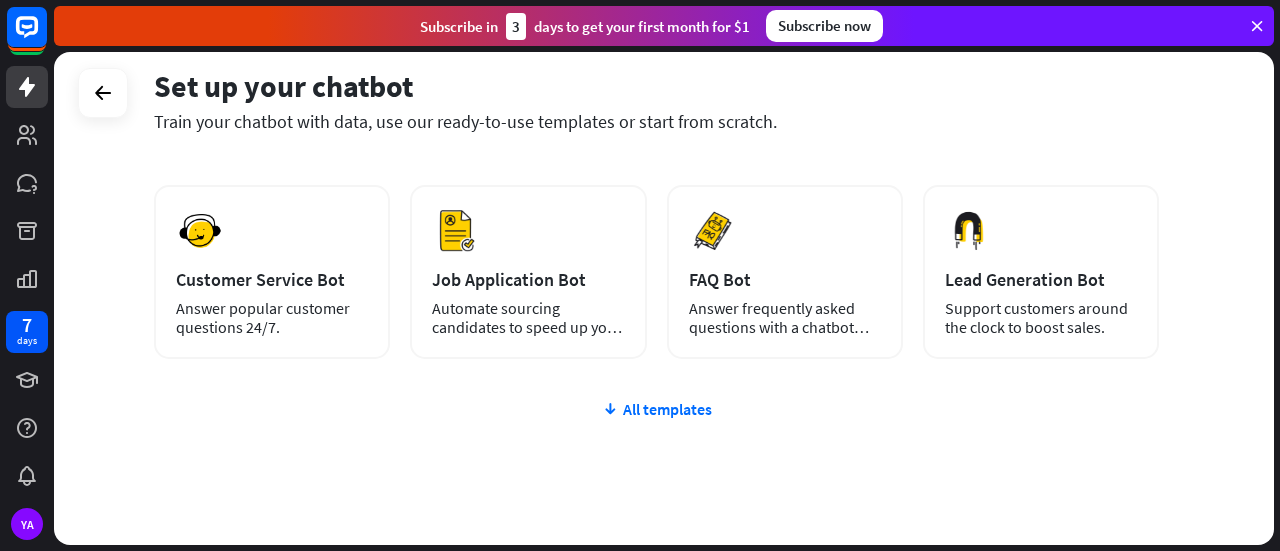 scroll, scrollTop: 300, scrollLeft: 0, axis: vertical 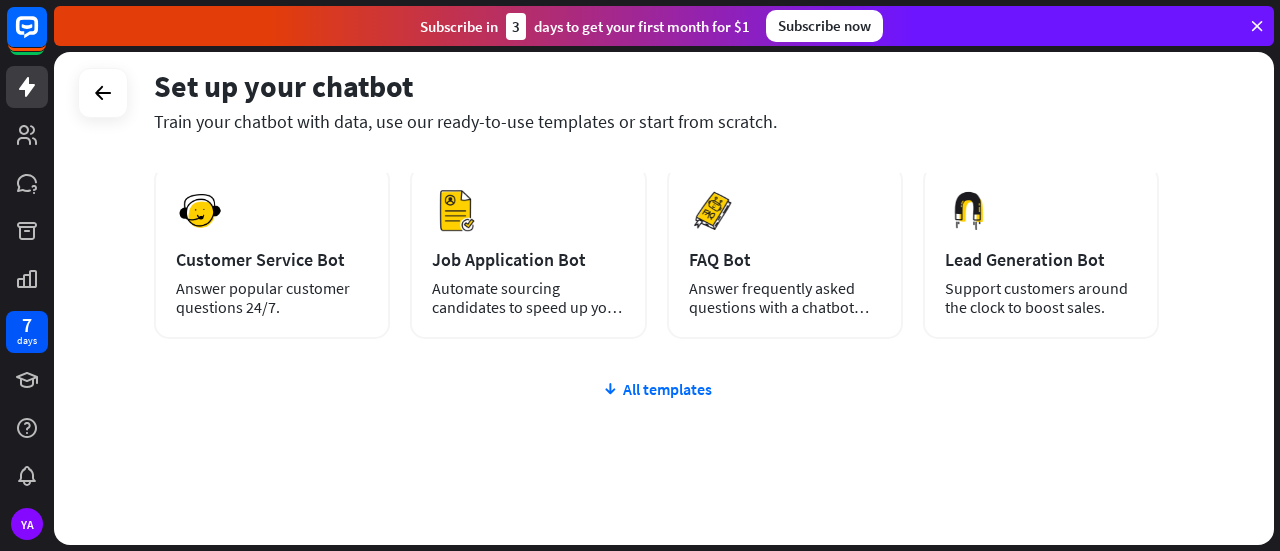 click on "plus   Blank Bot
Create a blank chatbot, which you can train and
customize later.
AI     Website
Crawl your website’s content to get answers to
popular user questions.
AI               Zendesk
Scan your Zendesk help center articles to answer
customer questions.
AI         KnowledgeBase
Scrap your KnowledgeBase articles to answer customer
questions.
Preview
Customer Service Bot
Answer popular customer questions 24/7.
Preview" at bounding box center [656, 271] 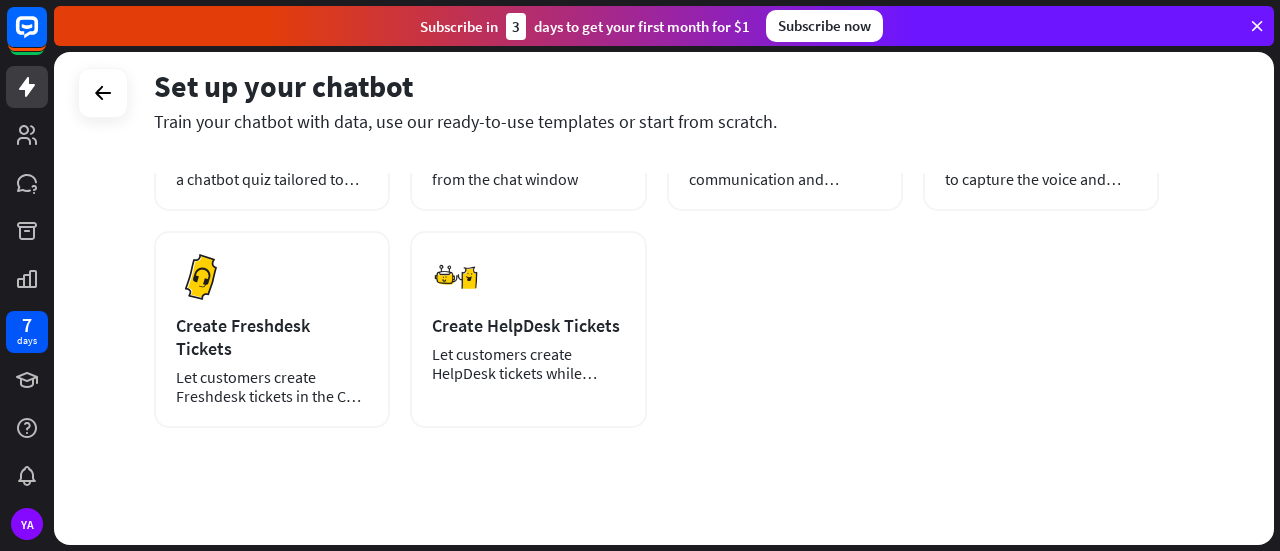 scroll, scrollTop: 422, scrollLeft: 0, axis: vertical 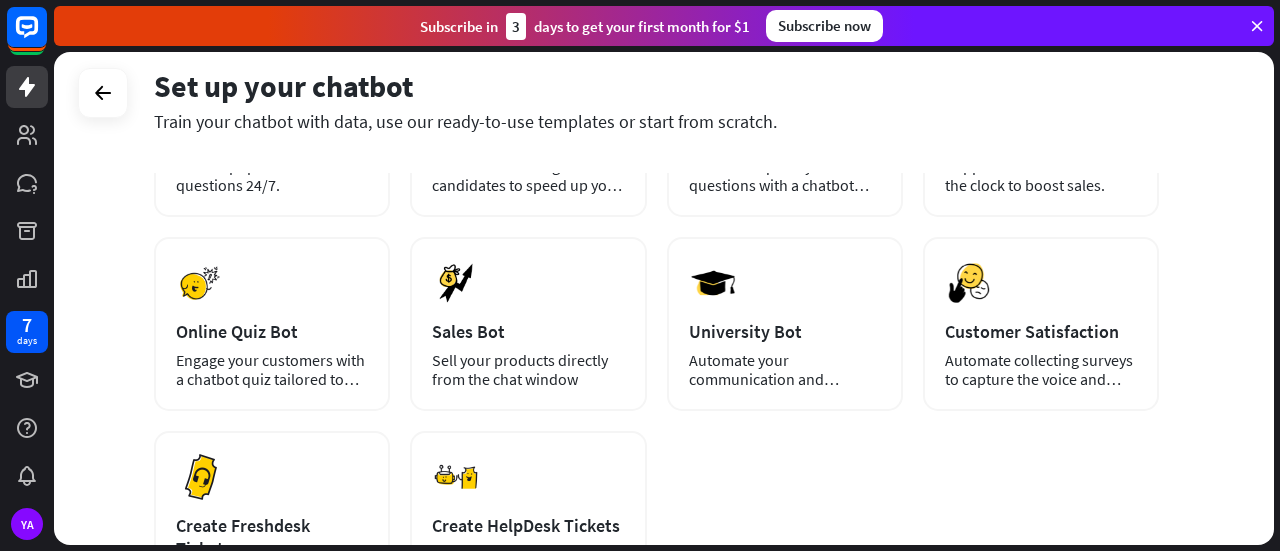 click on "Preview" at bounding box center [0, 0] 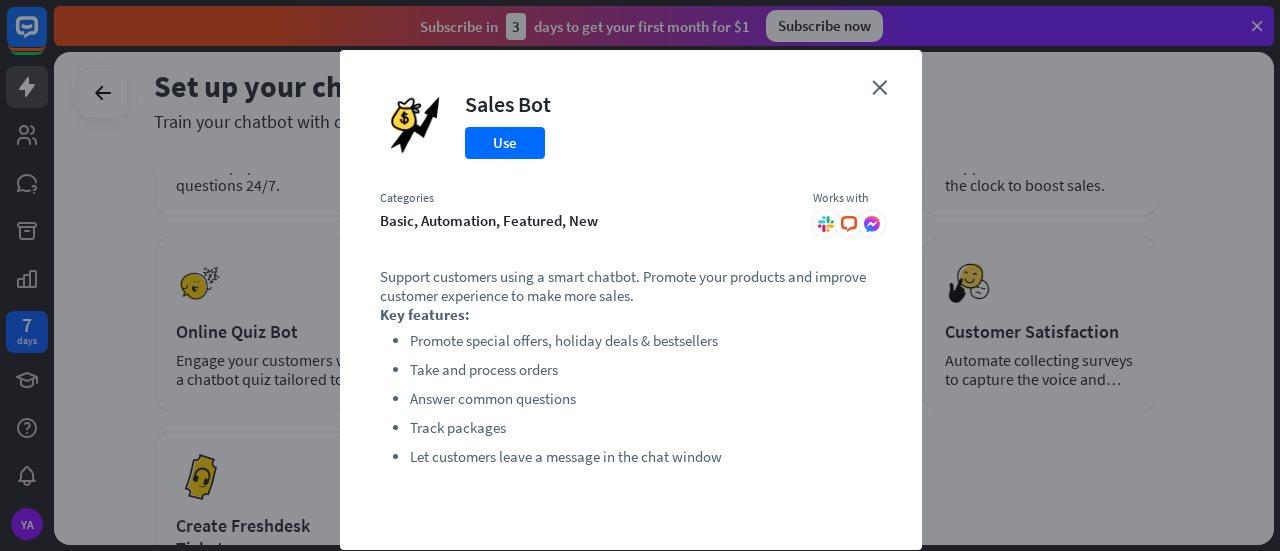click on "close
Sales Bot
Use
Categories
basic, automation, featured, new
Works with
.cls-1{fill:url(#radial-gradient)}.cls-2{fill:#fff}     Support customers using a smart chatbot. Promote your products and improve customer experience to make more sales.
Key features:
Promote special offers, holiday deals & bestsellers
Take and process orders
Answer common questions
Track packages
Let customers leave a message in the chat window" at bounding box center [631, 300] 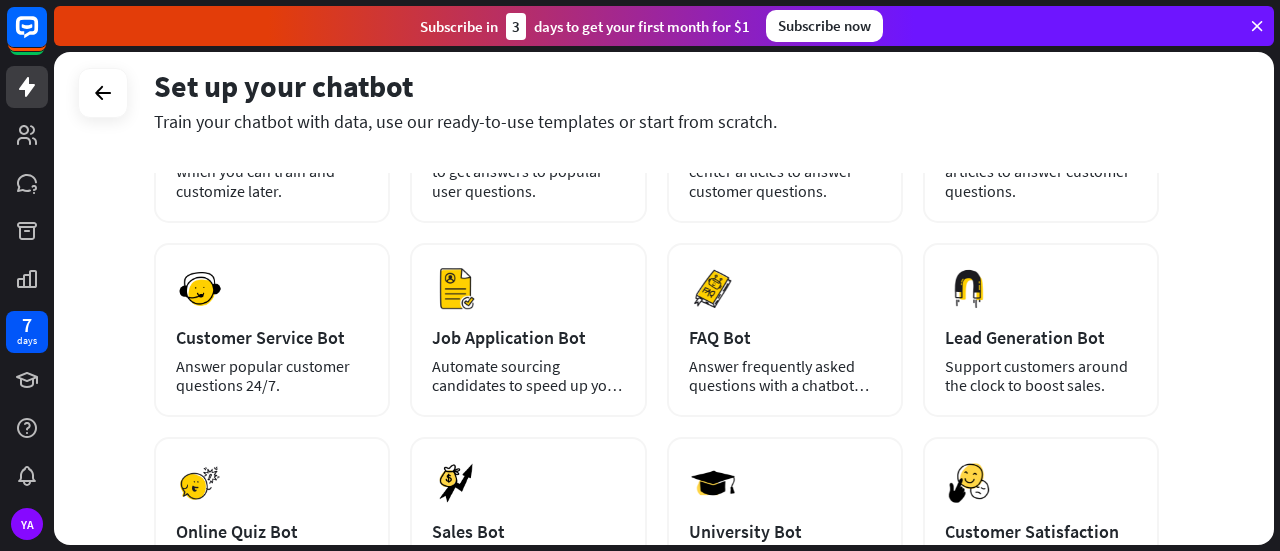 scroll, scrollTop: 322, scrollLeft: 0, axis: vertical 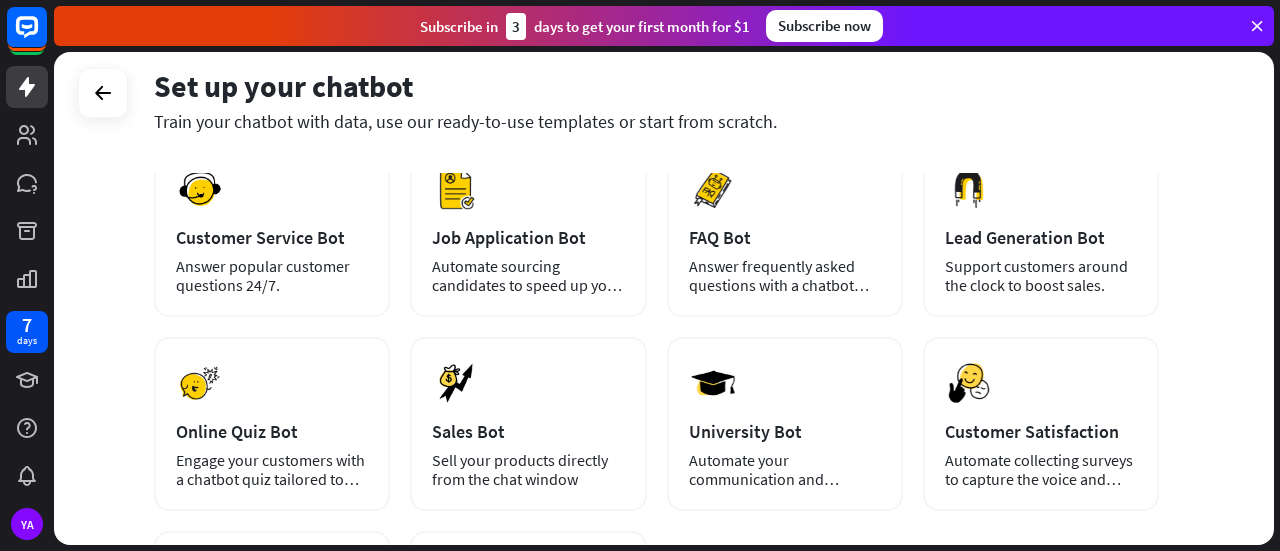 click on "Preview" at bounding box center (0, 0) 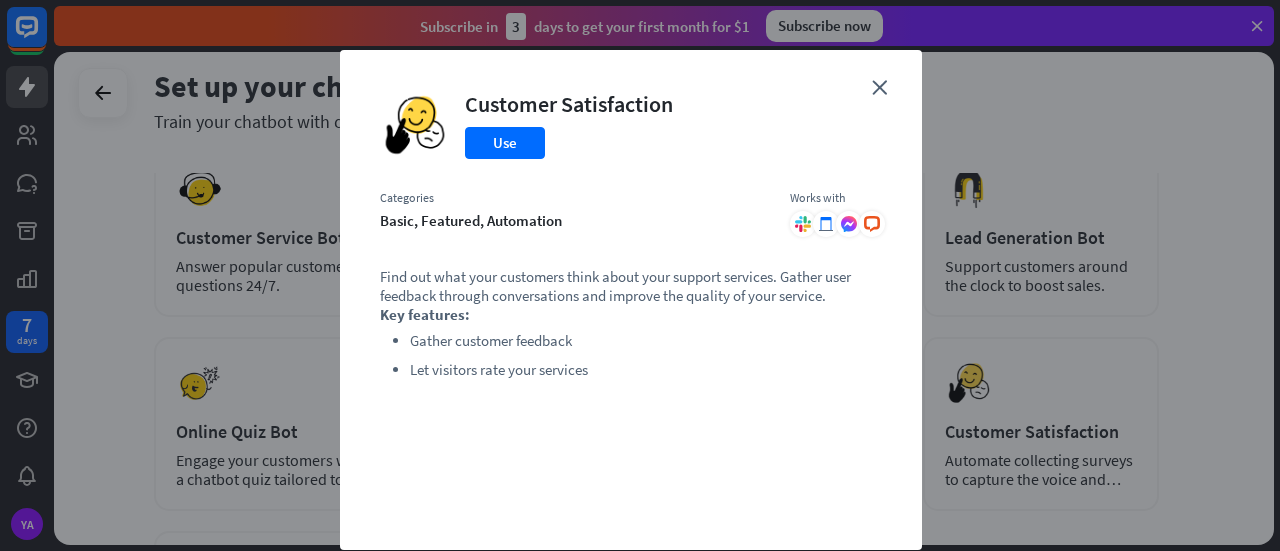 click on "Use" at bounding box center [505, 143] 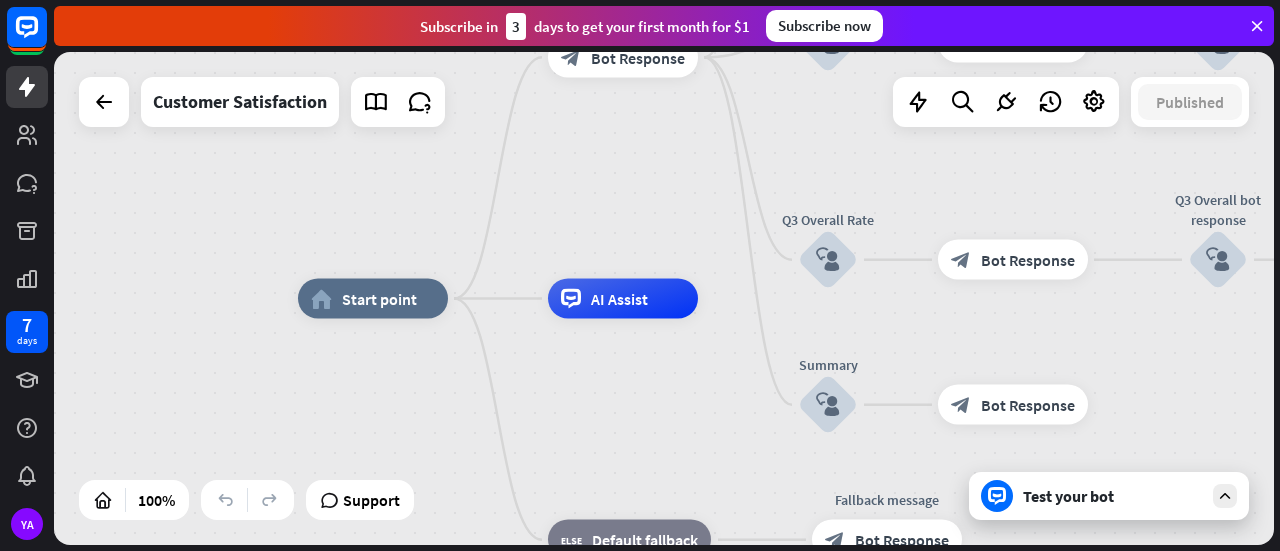 click on "Test your bot" at bounding box center [1113, 496] 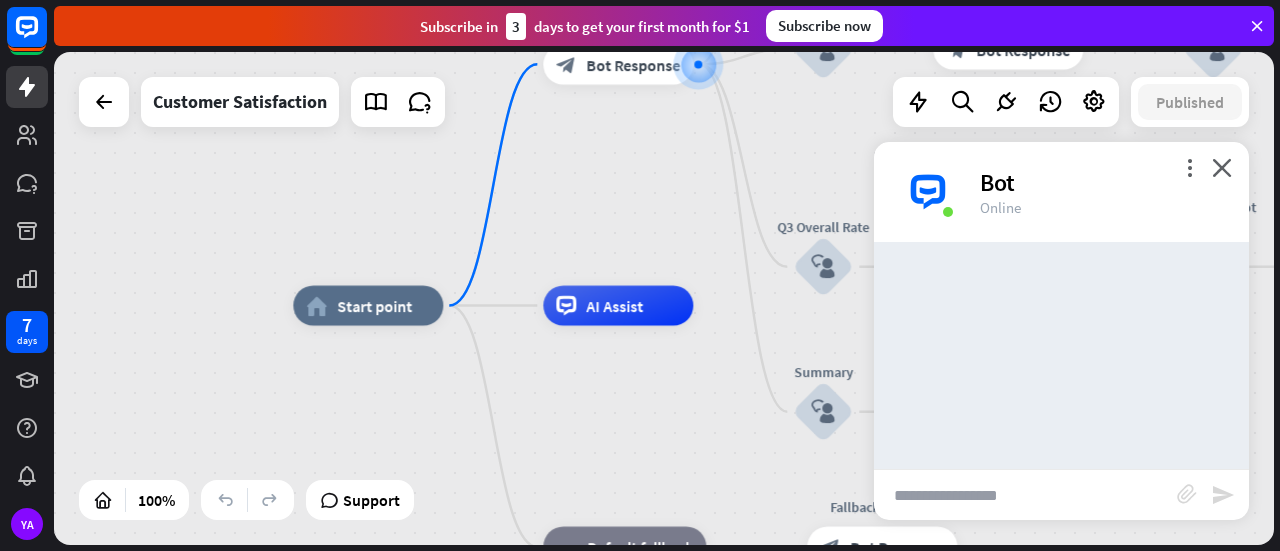 click at bounding box center [1025, 495] 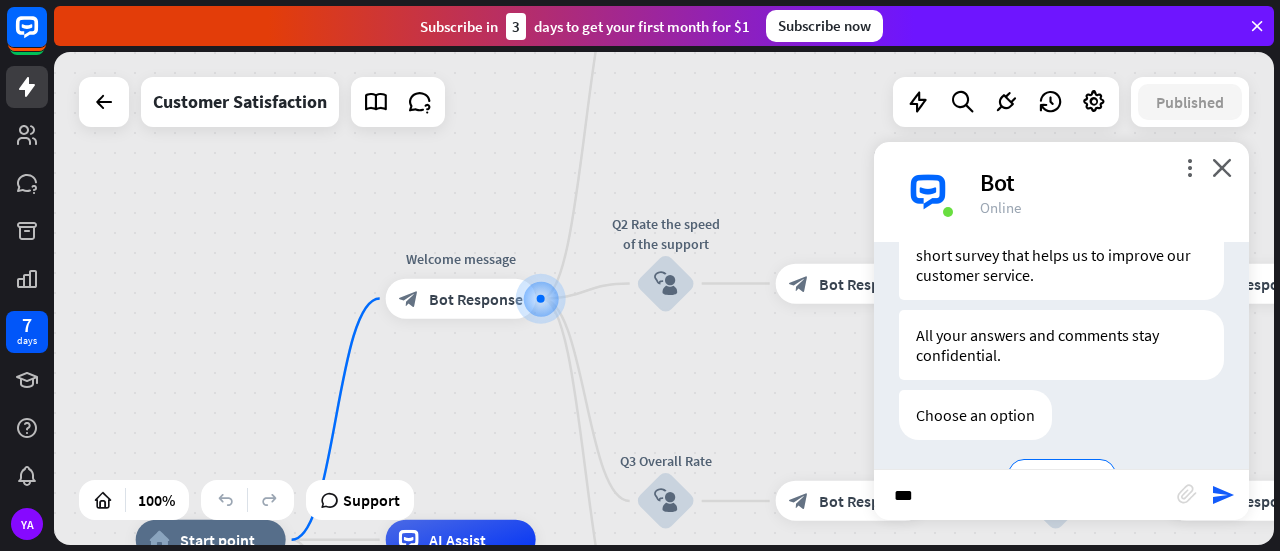 scroll, scrollTop: 245, scrollLeft: 0, axis: vertical 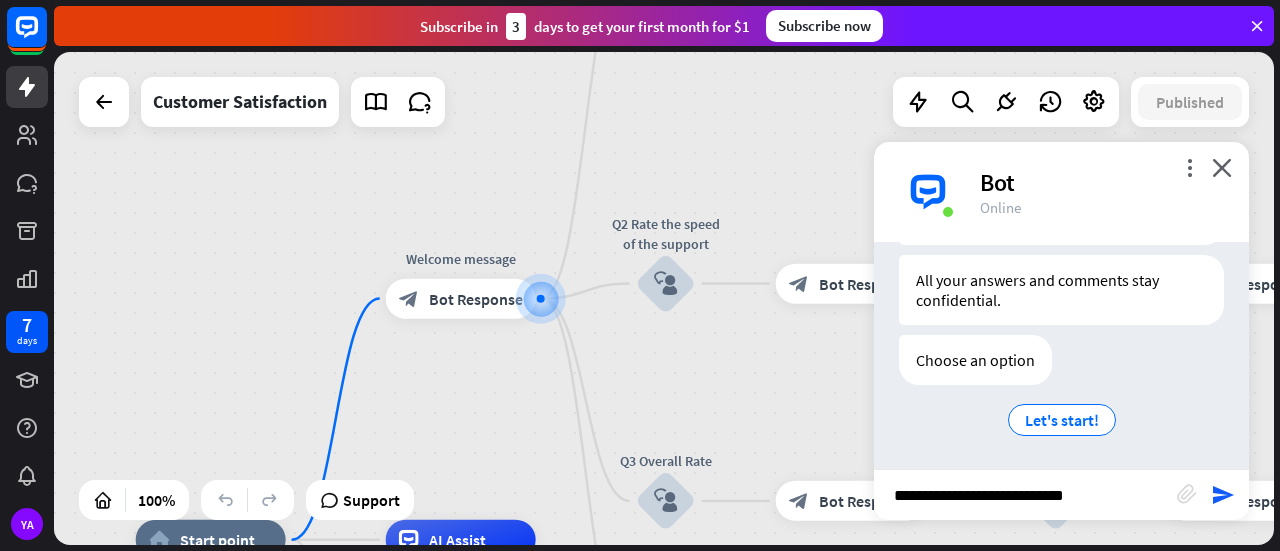 type on "**********" 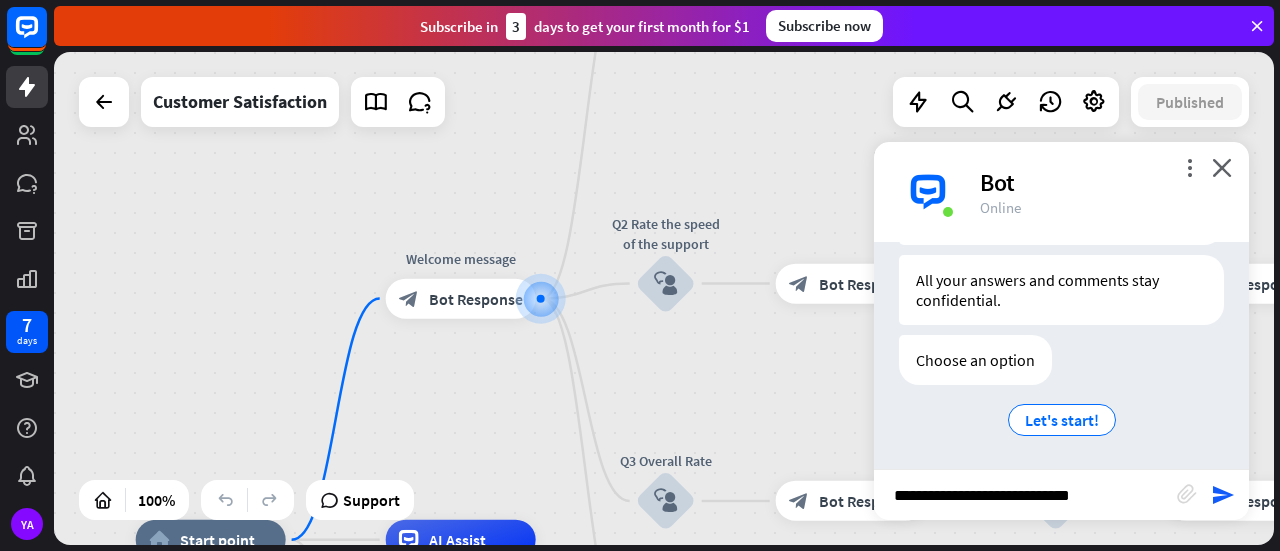 type 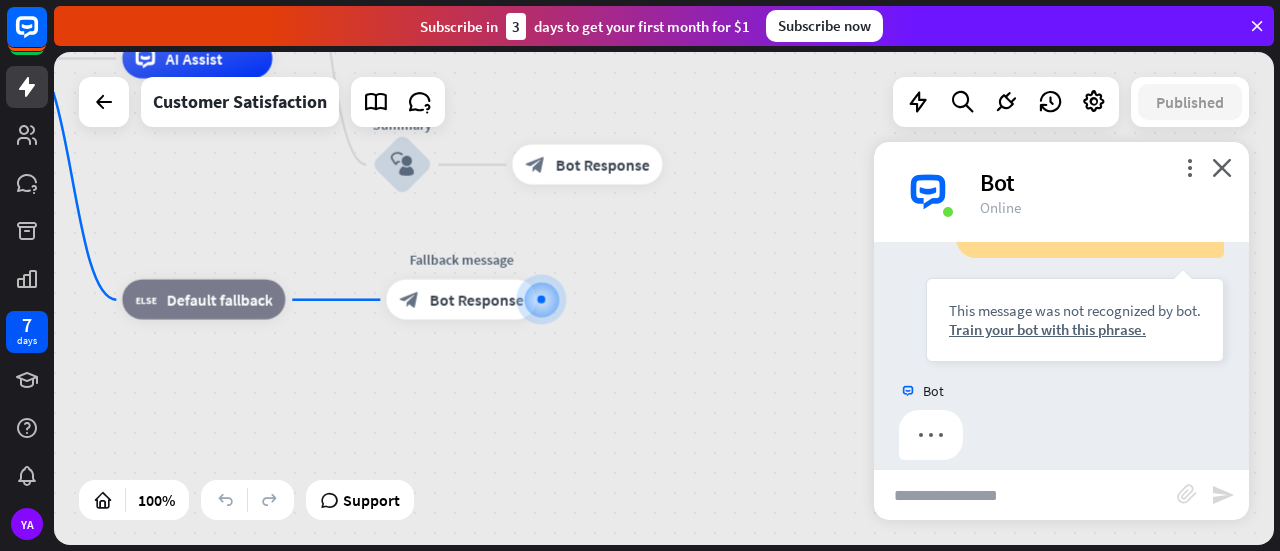 scroll, scrollTop: 489, scrollLeft: 0, axis: vertical 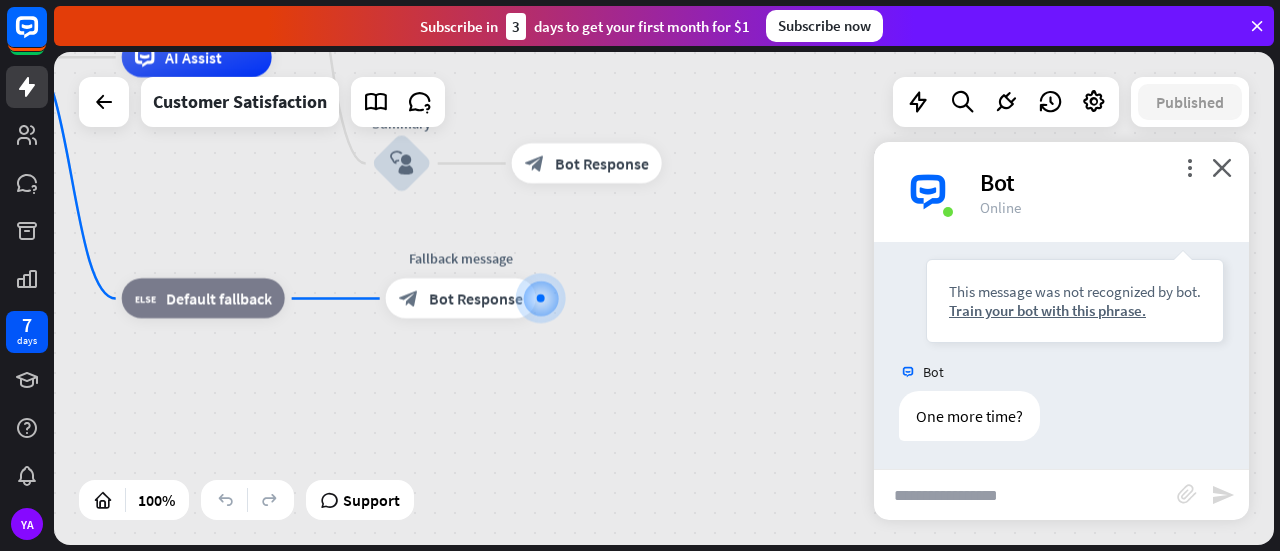 click on "Train your bot with this phrase." at bounding box center [1075, 310] 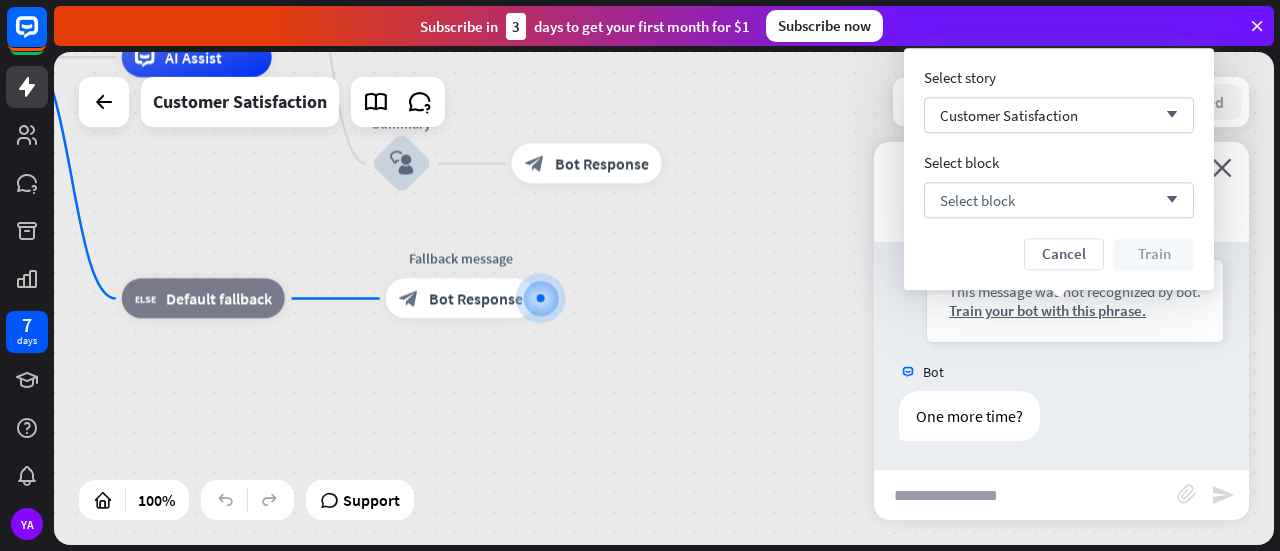 click on "Select block
arrow_down" at bounding box center (1059, 200) 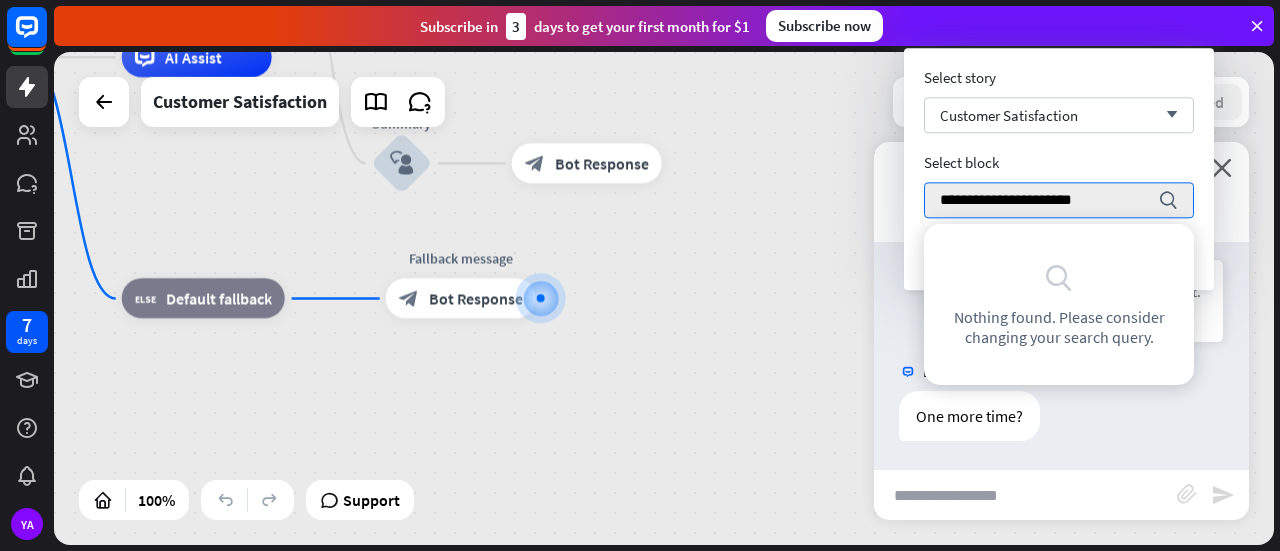 type on "**********" 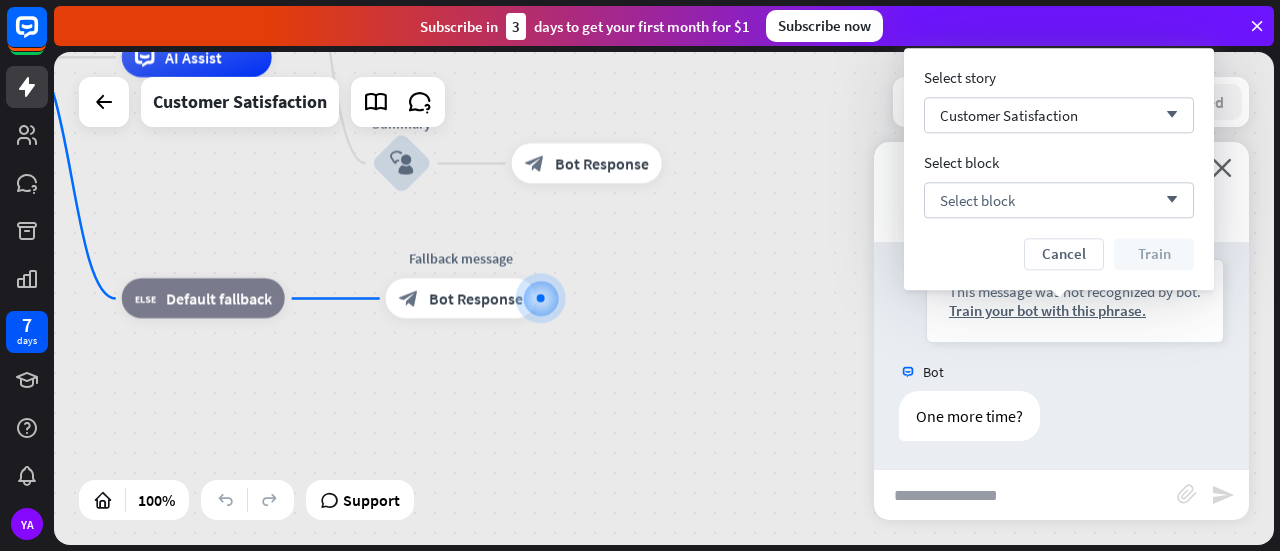 click on "Select block
arrow_down" at bounding box center (1059, 200) 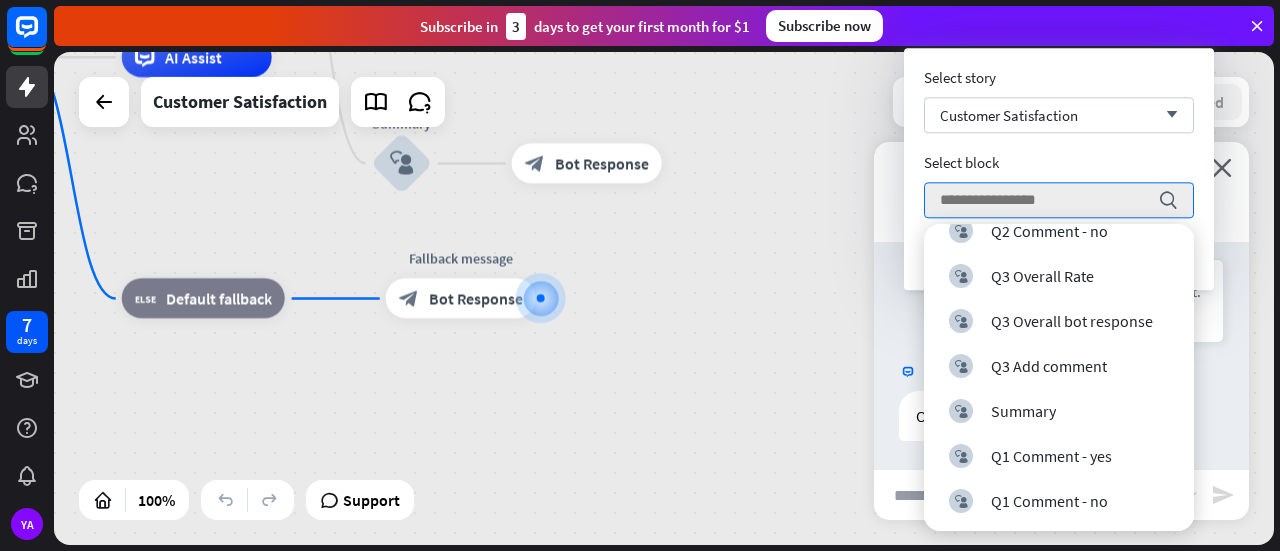 scroll, scrollTop: 248, scrollLeft: 0, axis: vertical 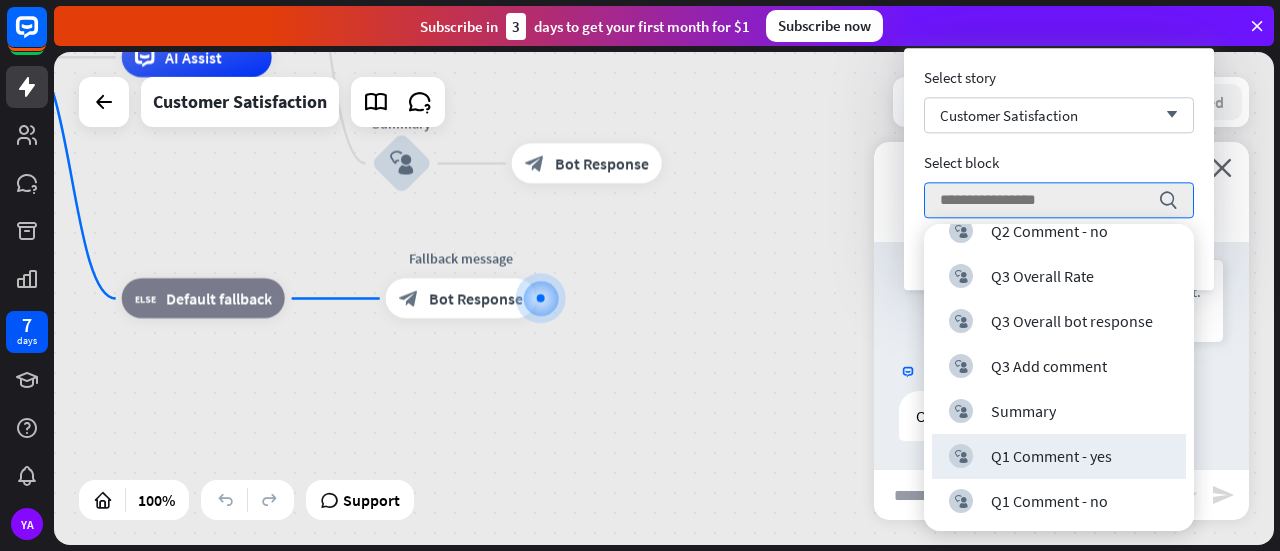 click on "block_user_input
Q1 Comment - yes" at bounding box center [1059, 456] 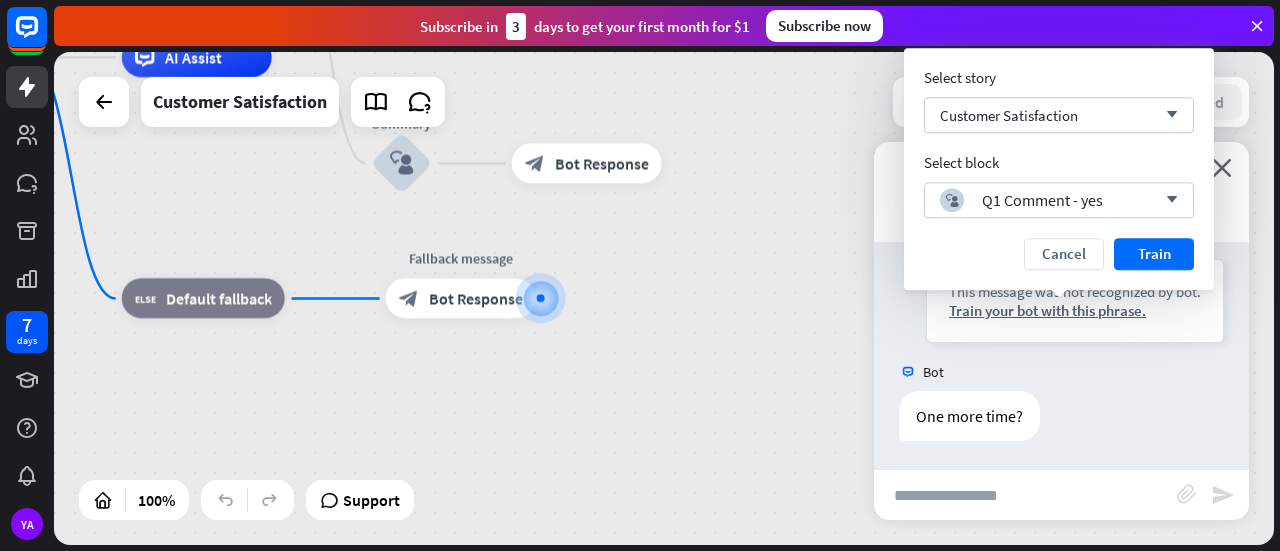 click on "Train" at bounding box center [1154, 254] 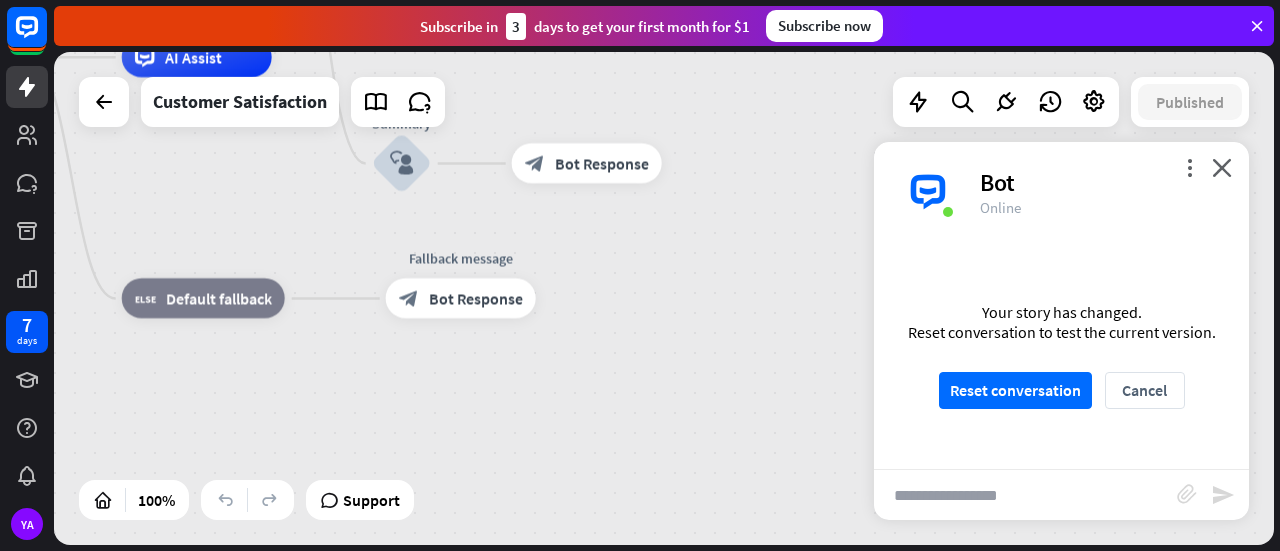 scroll, scrollTop: 470, scrollLeft: 0, axis: vertical 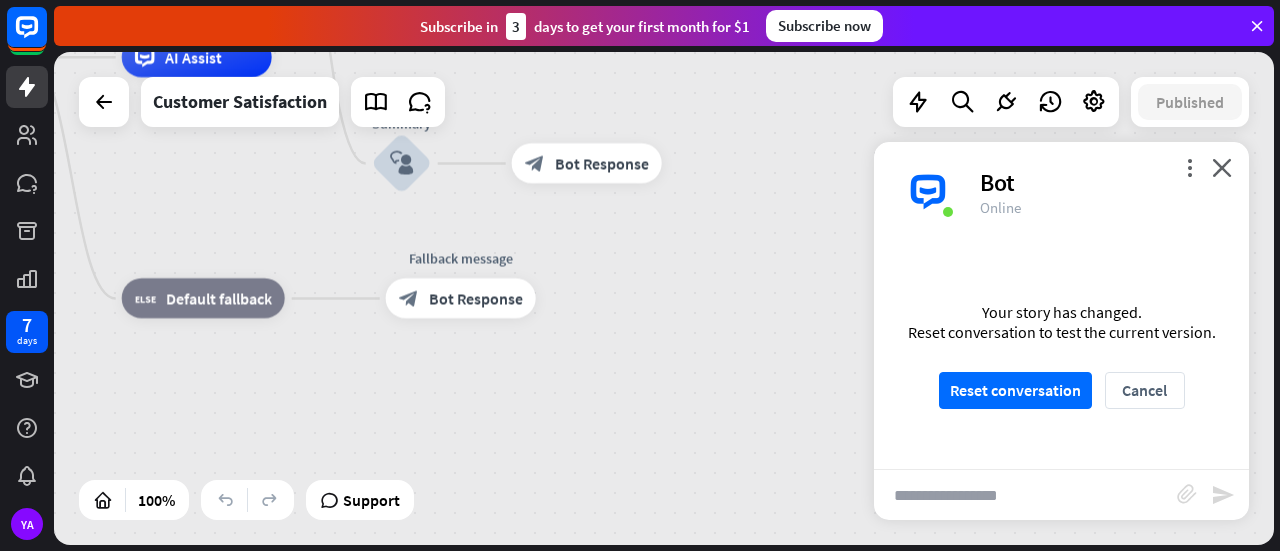 click on "Reset conversation" at bounding box center [1015, 390] 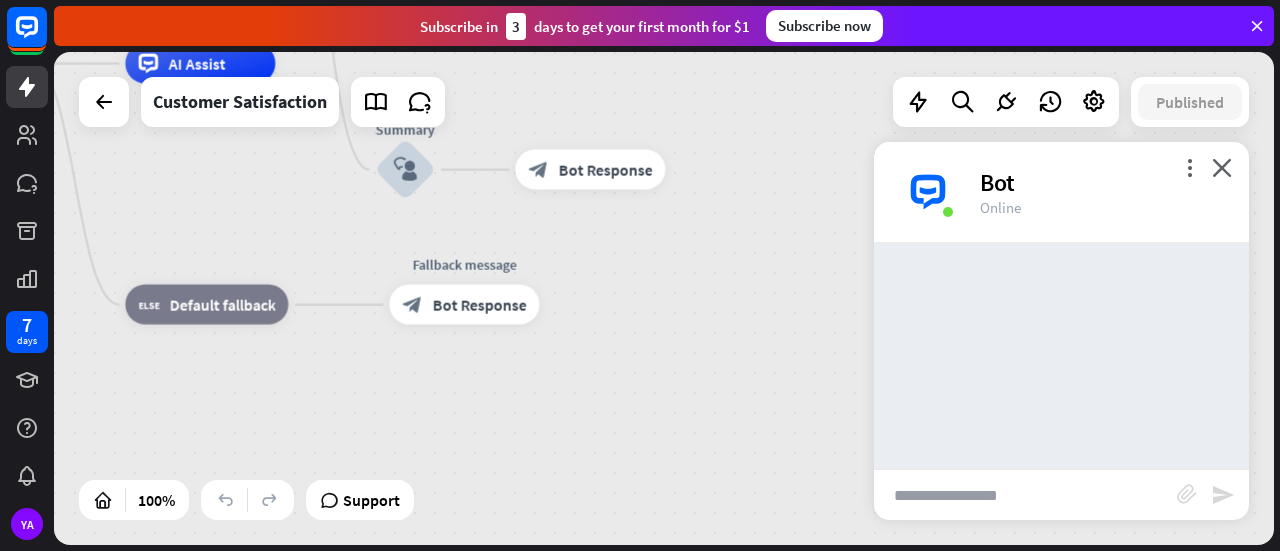 click at bounding box center [1025, 495] 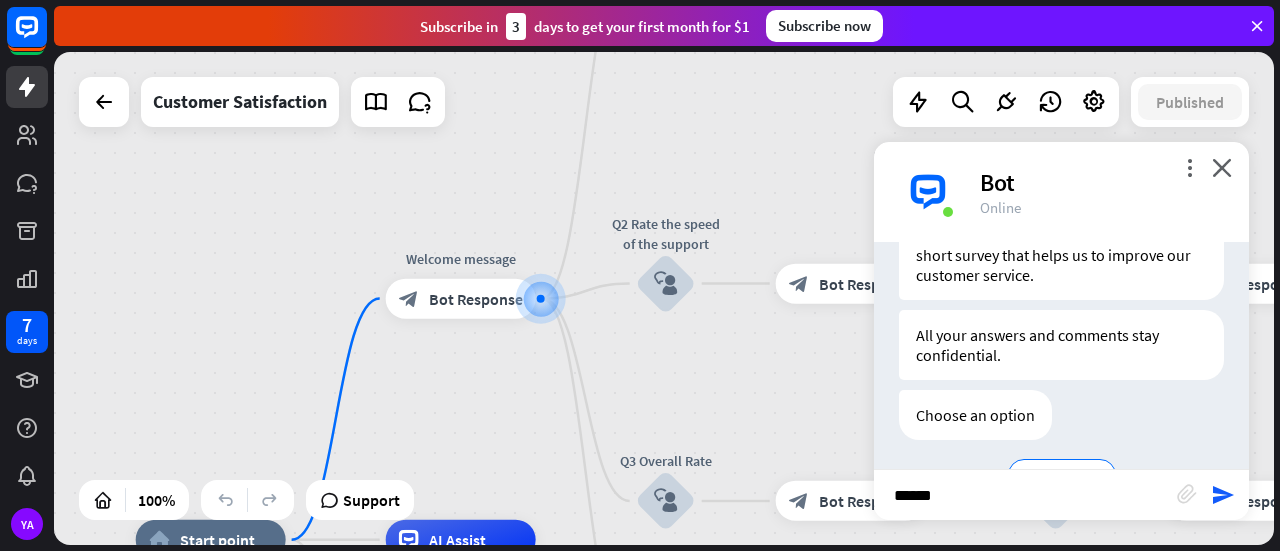 scroll, scrollTop: 245, scrollLeft: 0, axis: vertical 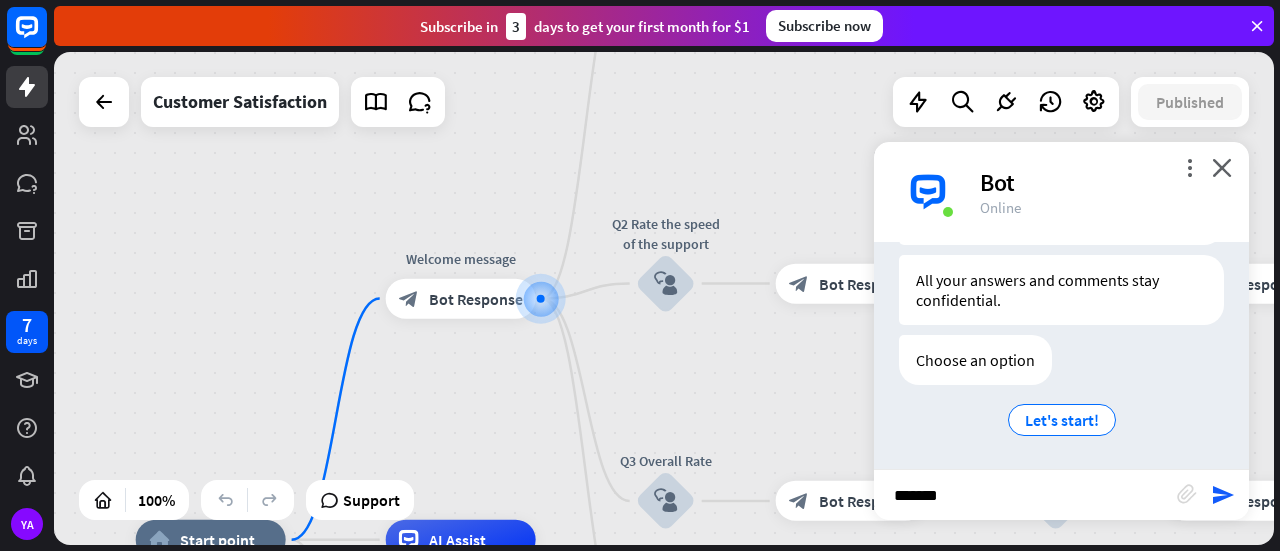 click on "Let's start!" at bounding box center [1062, 420] 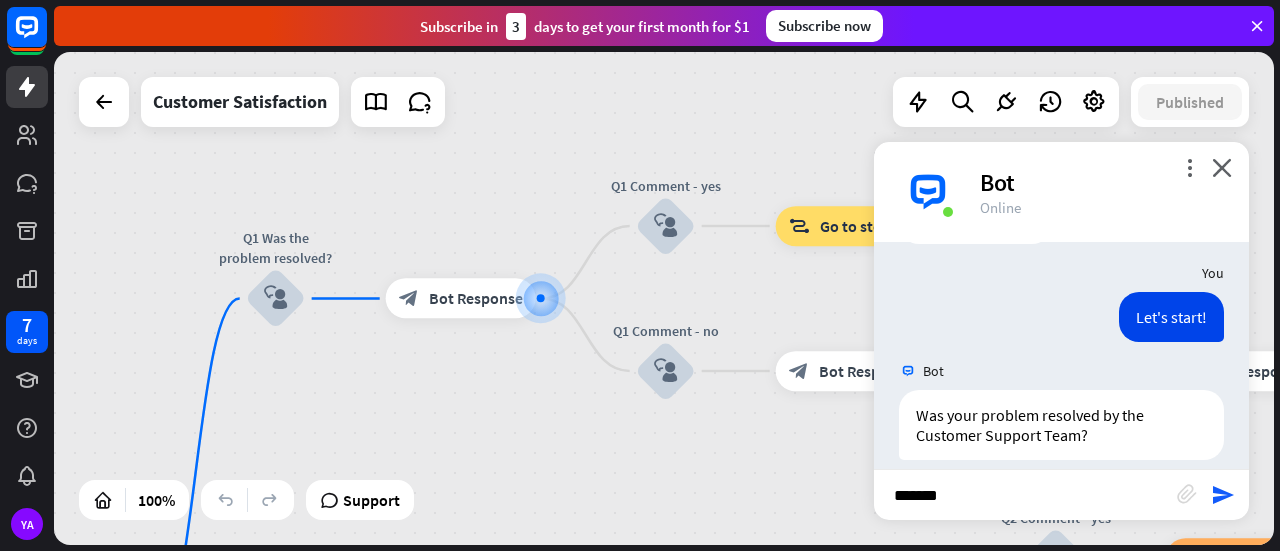 scroll, scrollTop: 461, scrollLeft: 0, axis: vertical 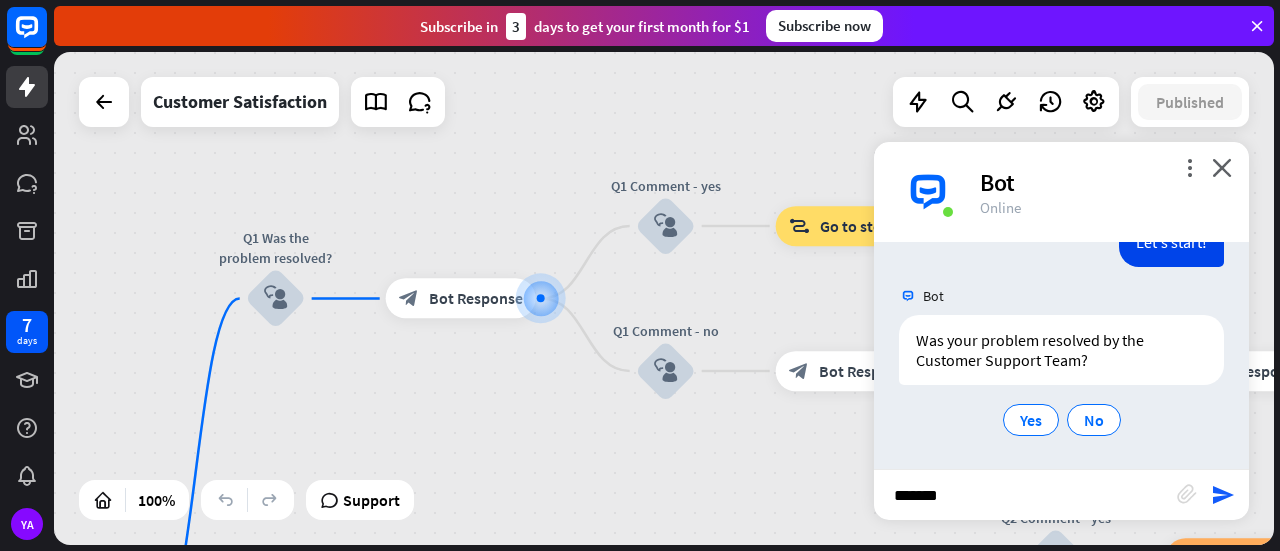 click on "Yes" at bounding box center (1031, 420) 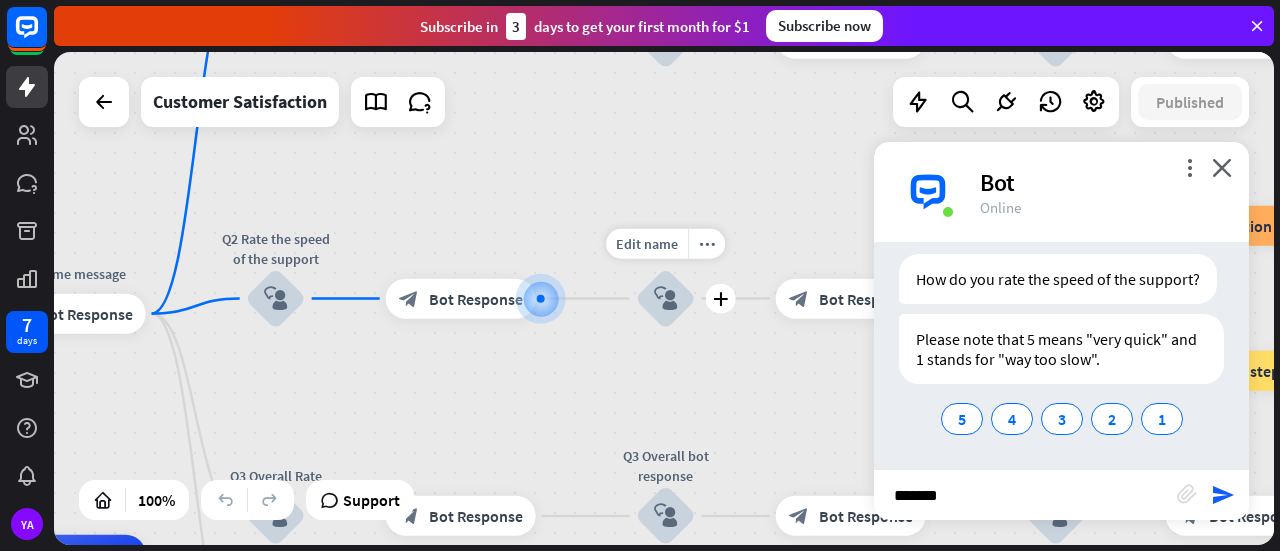 scroll, scrollTop: 757, scrollLeft: 0, axis: vertical 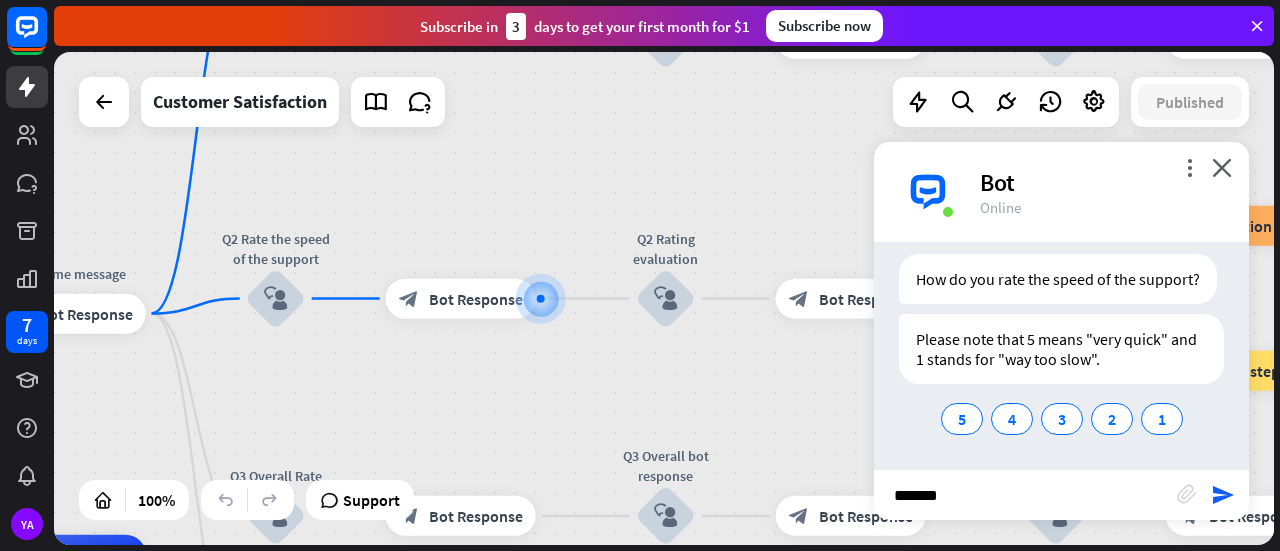click on "3" at bounding box center (1062, 419) 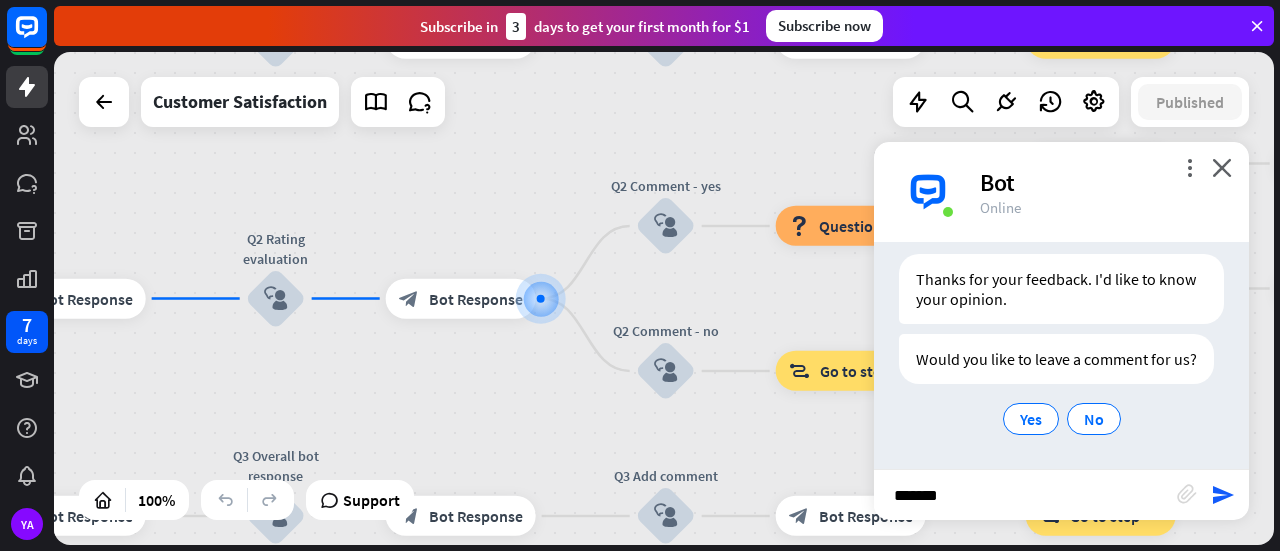 scroll, scrollTop: 1053, scrollLeft: 0, axis: vertical 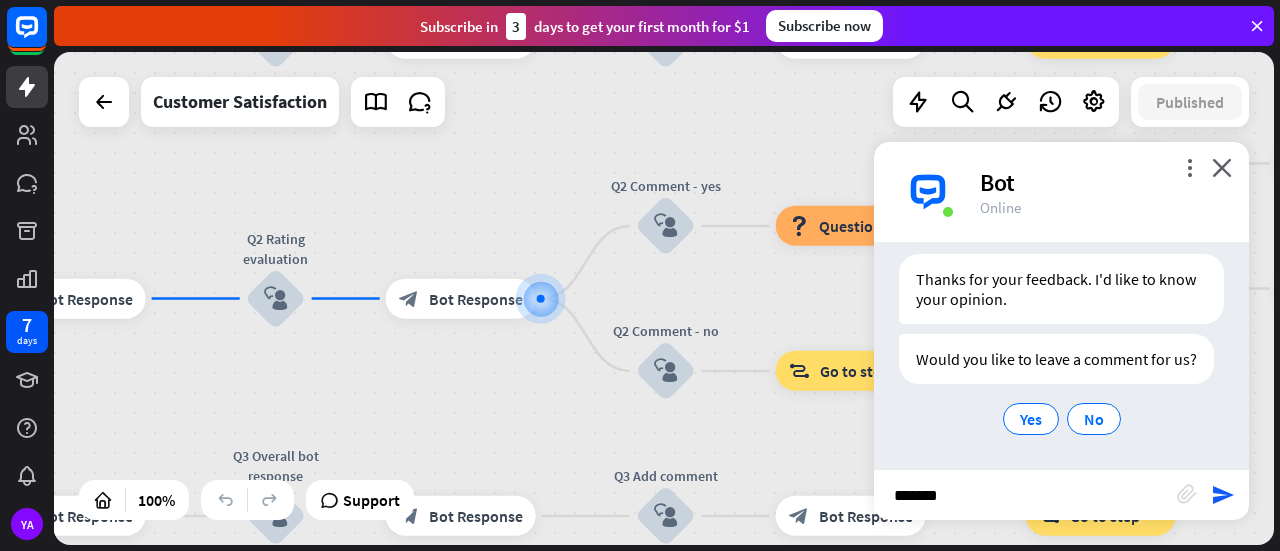 click on "Yes" at bounding box center [1031, 419] 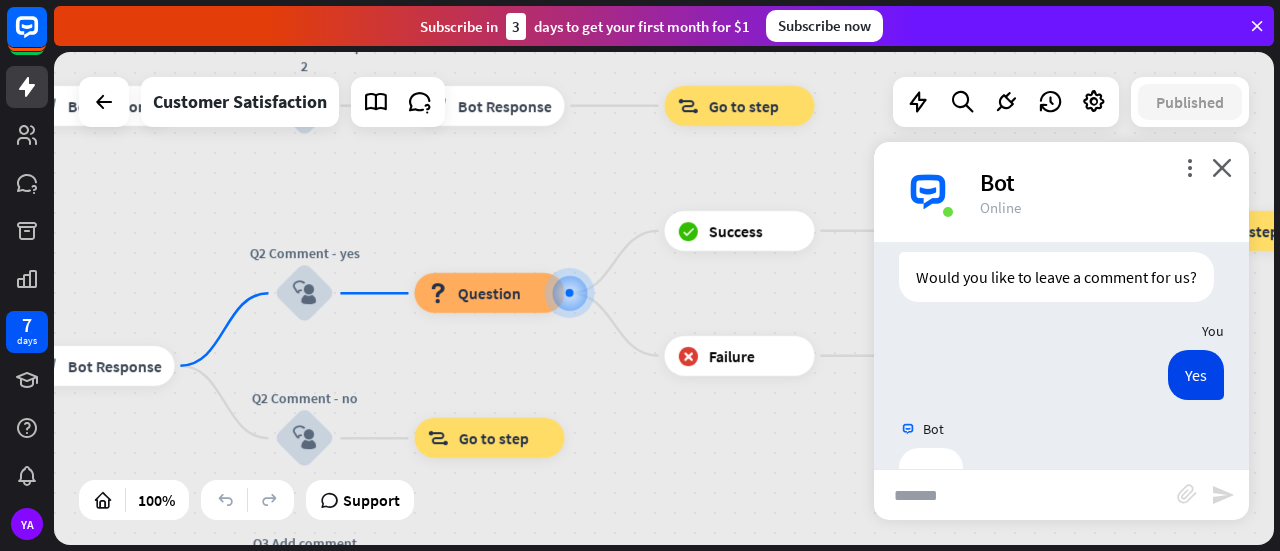 scroll, scrollTop: 1194, scrollLeft: 0, axis: vertical 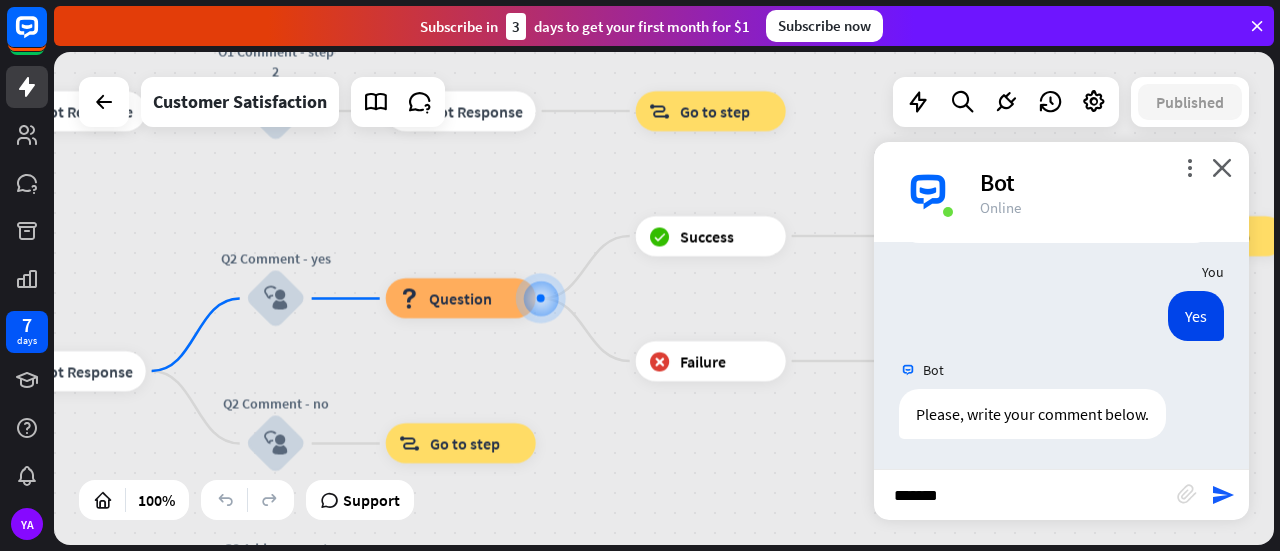drag, startPoint x: 1119, startPoint y: 497, endPoint x: 716, endPoint y: 500, distance: 403.01117 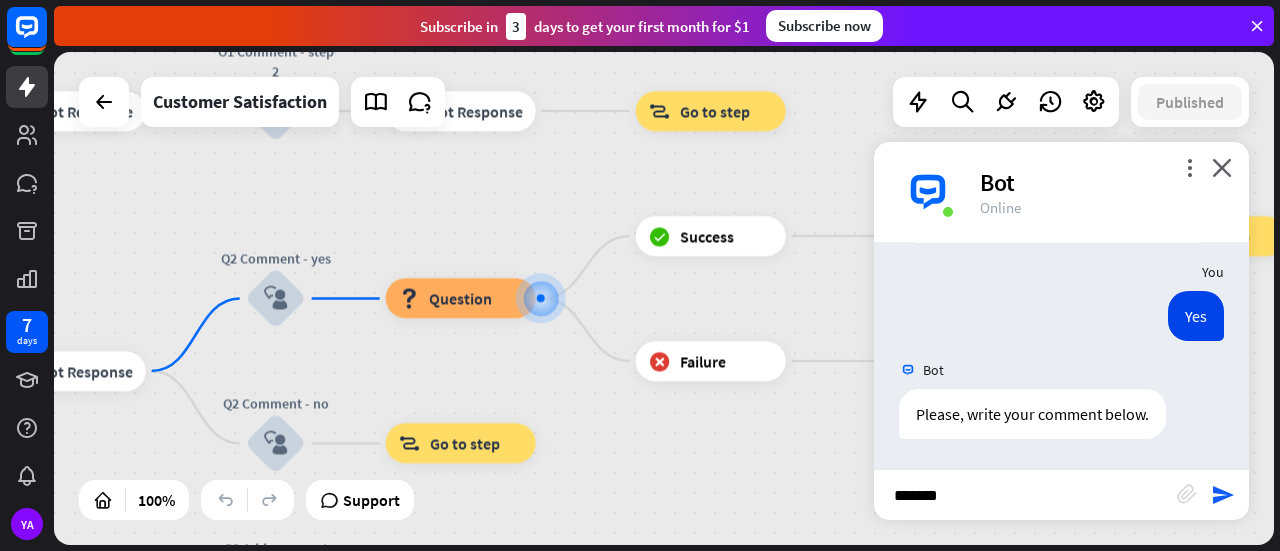 click on "home_2   Start point                 Welcome message   block_bot_response   Bot Response                 Q1 Was the problem resolved?   block_user_input                   block_bot_response   Bot Response                 Q1 Comment - yes   block_user_input                   block_goto   Go to step                 Q1 Comment - no   block_user_input                   block_bot_response   Bot Response                 O1 Comment - step 2   block_user_input                   block_bot_response   Bot Response                   block_goto   Go to step                 Q2 Rate the speed of the support   block_user_input                   block_bot_response   Bot Response                 Q2 Rating evaluation   block_user_input                   block_bot_response   Bot Response                 Q2 Comment - yes   block_user_input                   block_question   Question                       block_success   Success                   block_bot_response   Bot Response                   block_goto" at bounding box center [664, 298] 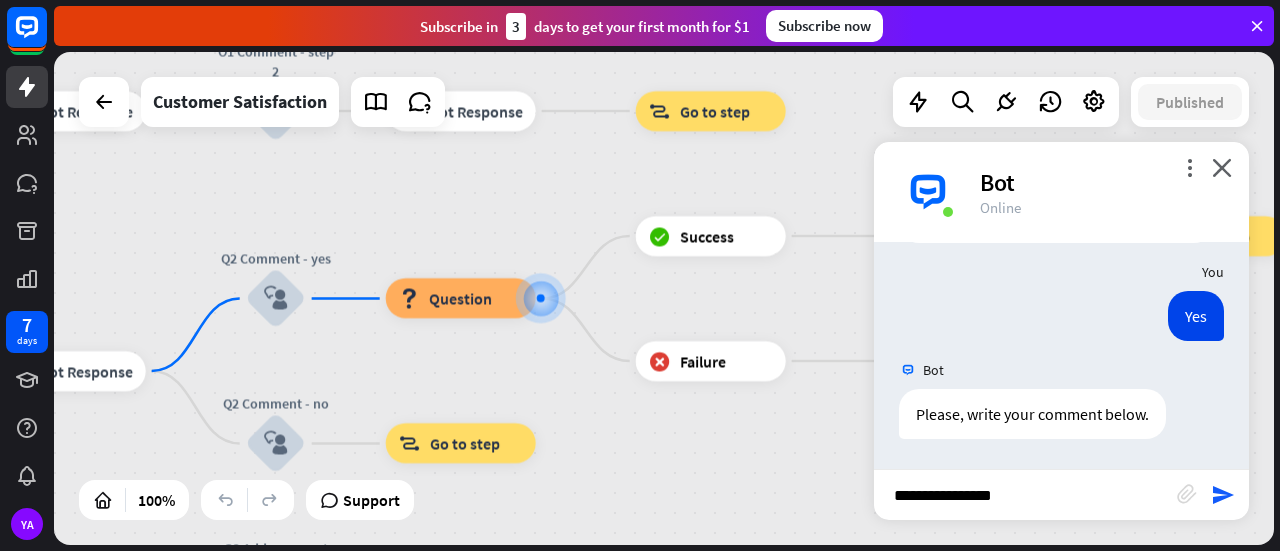 type on "**********" 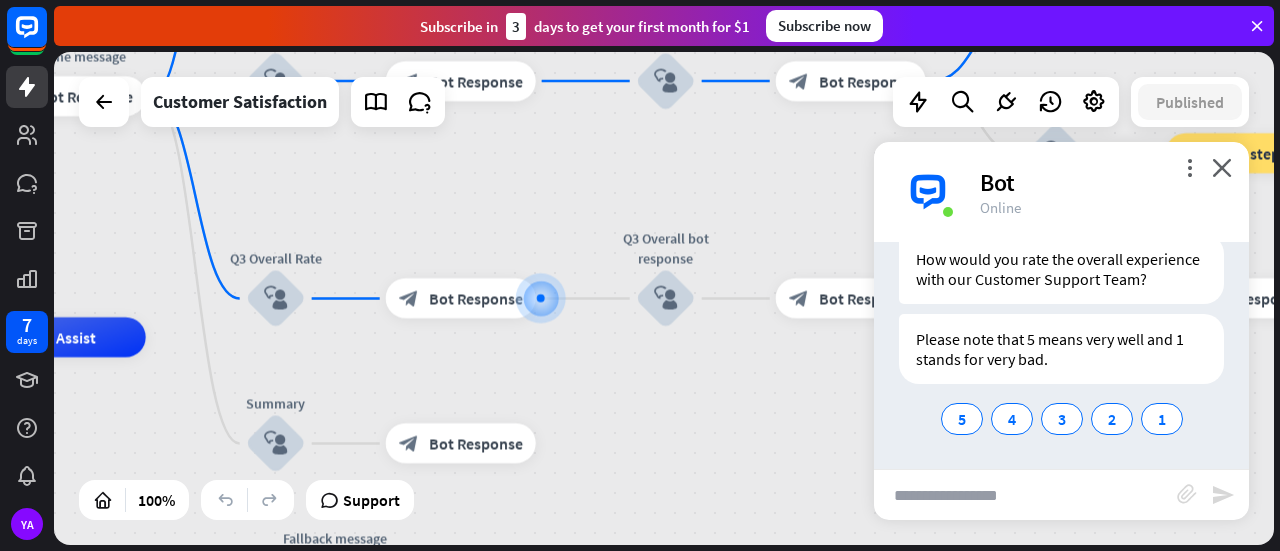 scroll, scrollTop: 1625, scrollLeft: 0, axis: vertical 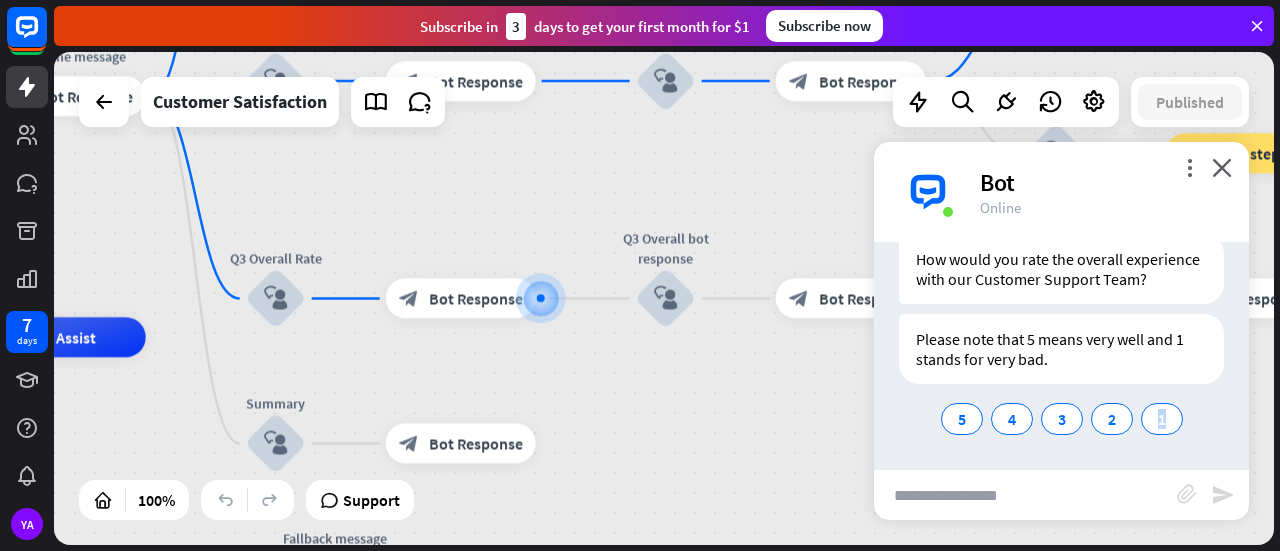 click on "1" at bounding box center [1162, 419] 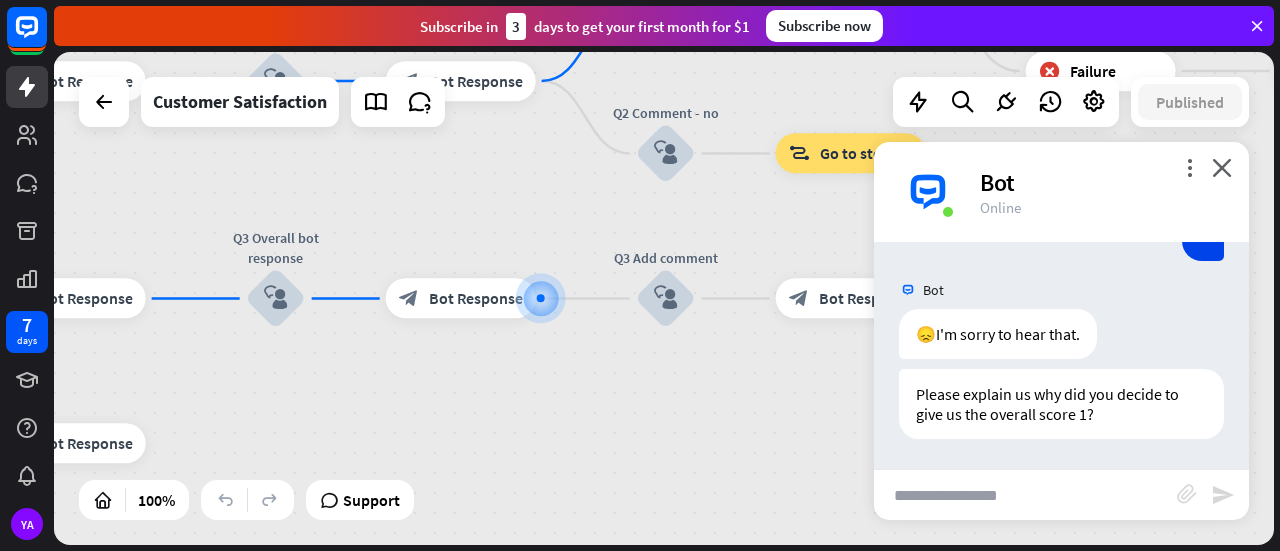 scroll, scrollTop: 1846, scrollLeft: 0, axis: vertical 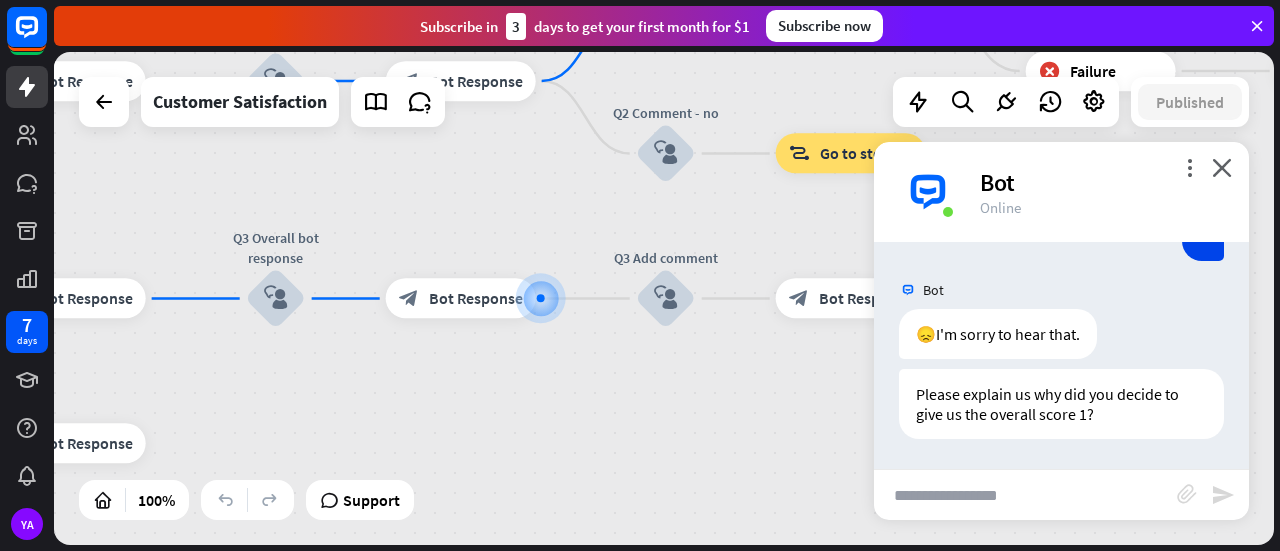 click at bounding box center (1025, 495) 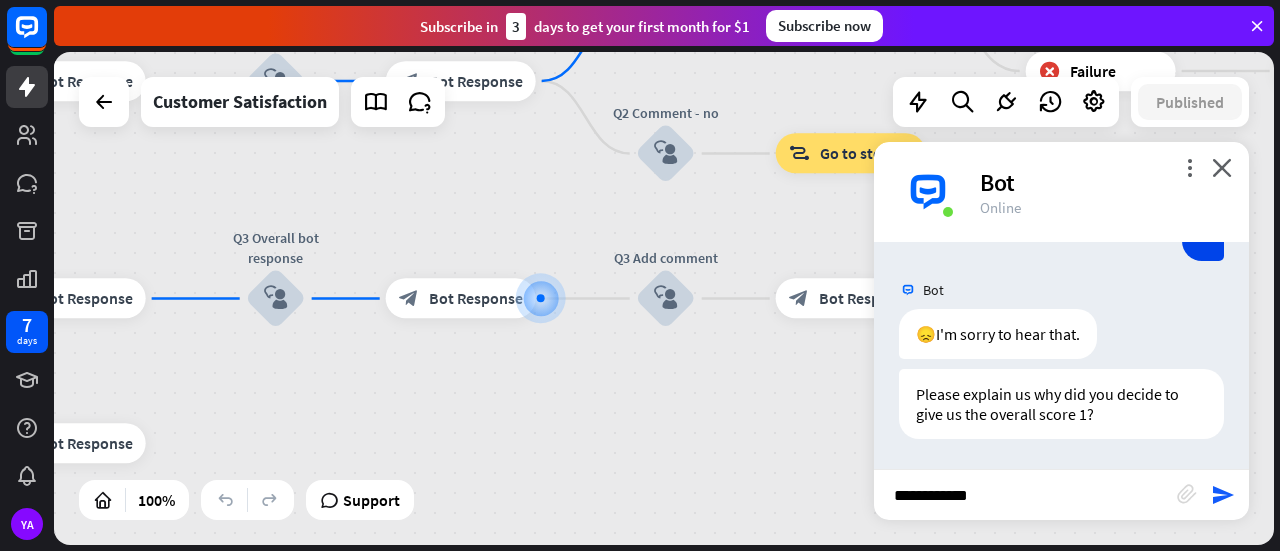 type on "**********" 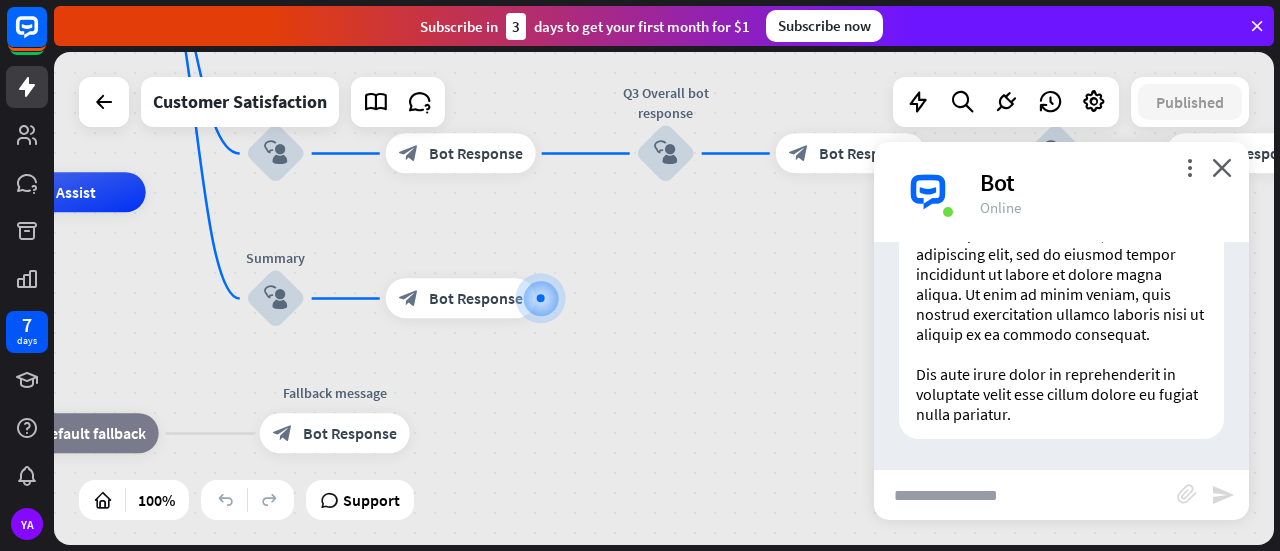 scroll, scrollTop: 2402, scrollLeft: 0, axis: vertical 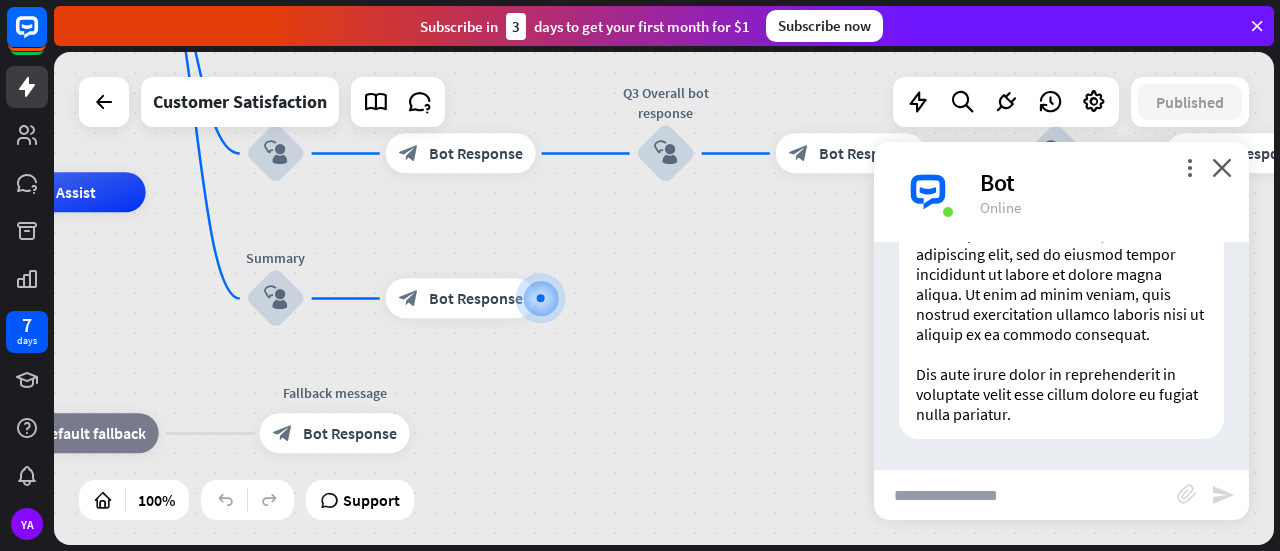 click at bounding box center [1025, 495] 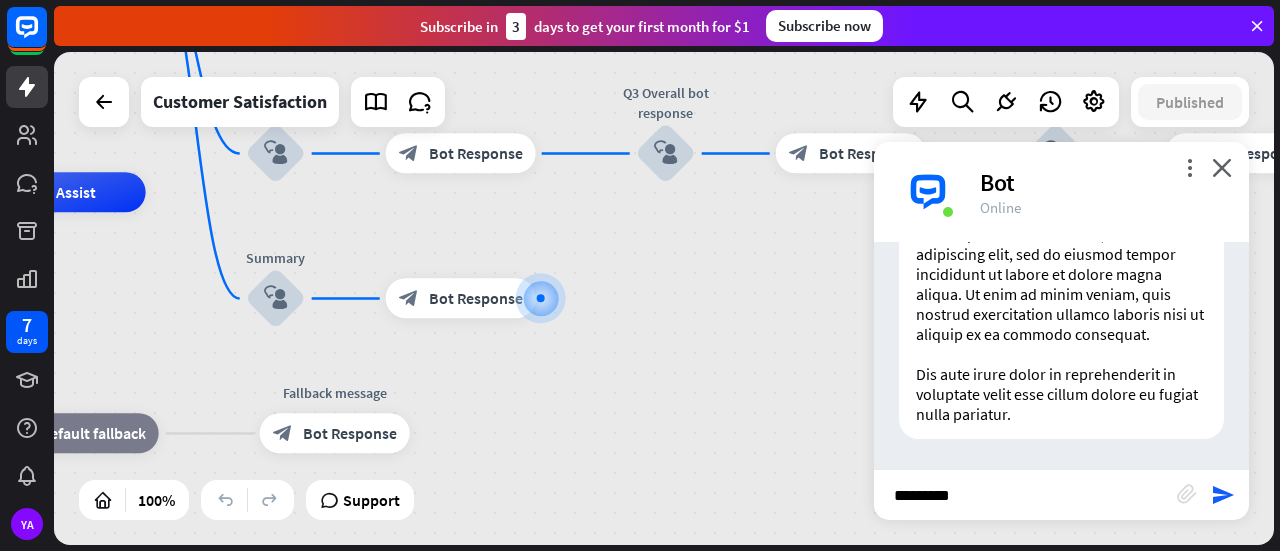 type on "**********" 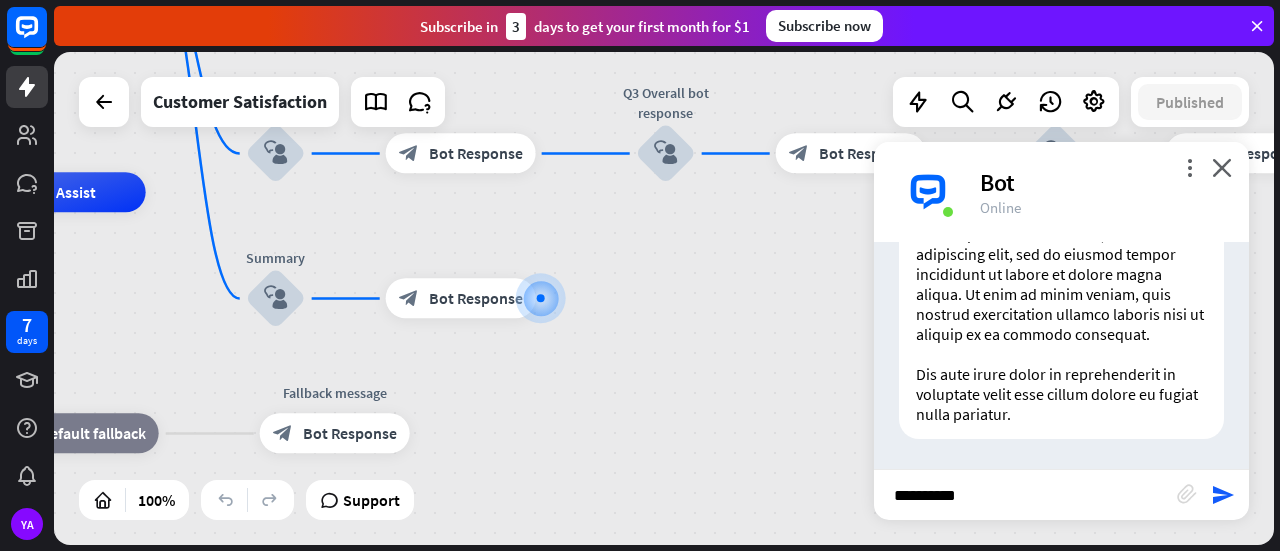 type 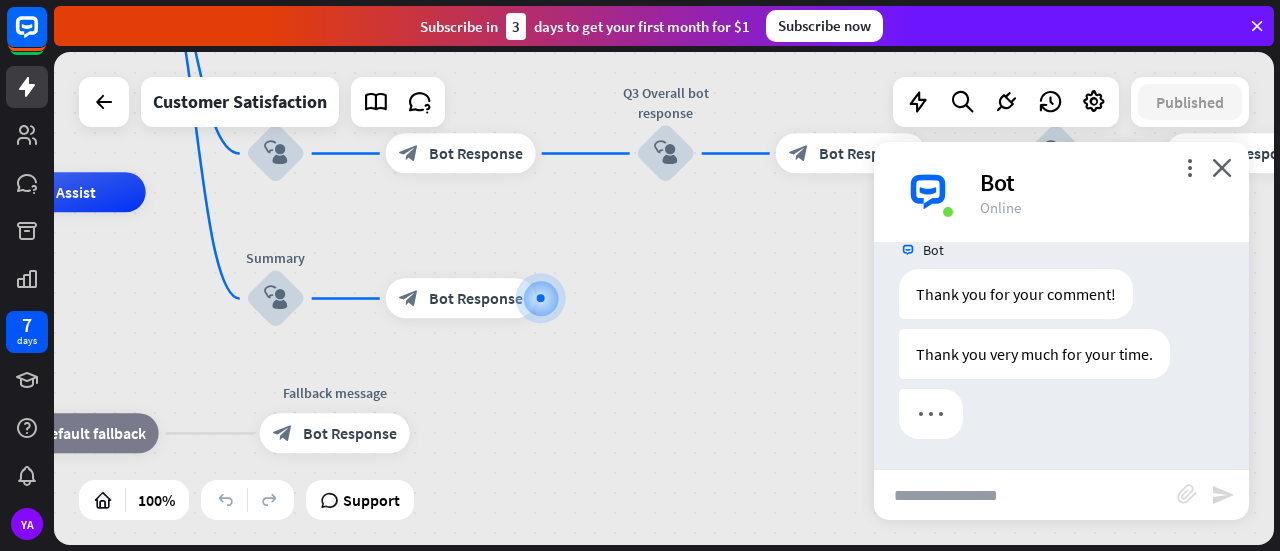 scroll, scrollTop: 2718, scrollLeft: 0, axis: vertical 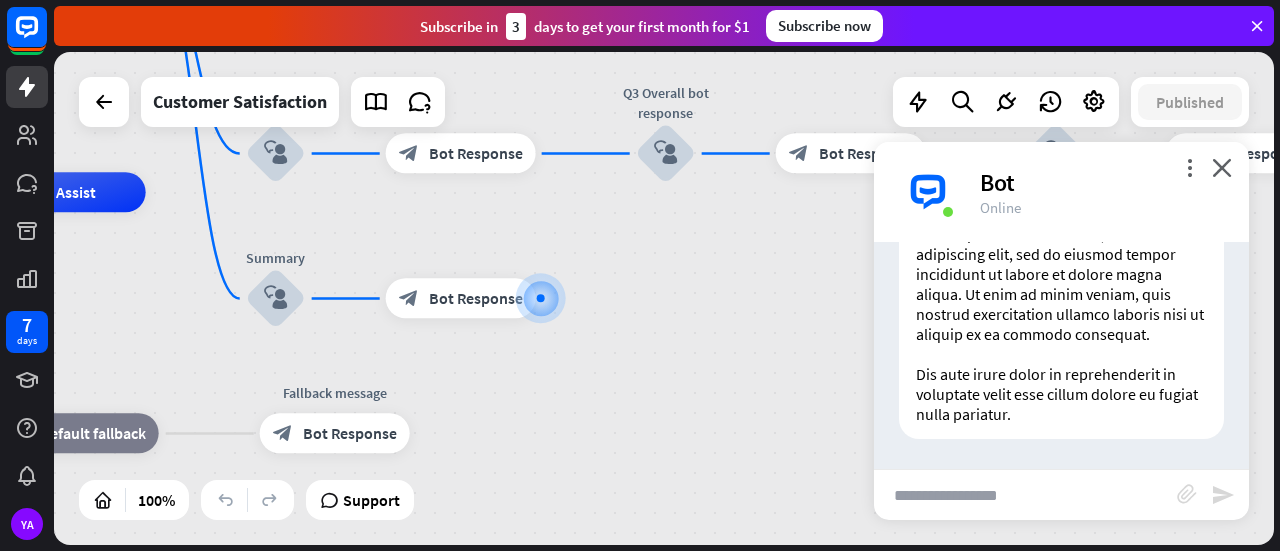 click on "more_vert
close
Bot
Online" at bounding box center (1061, 192) 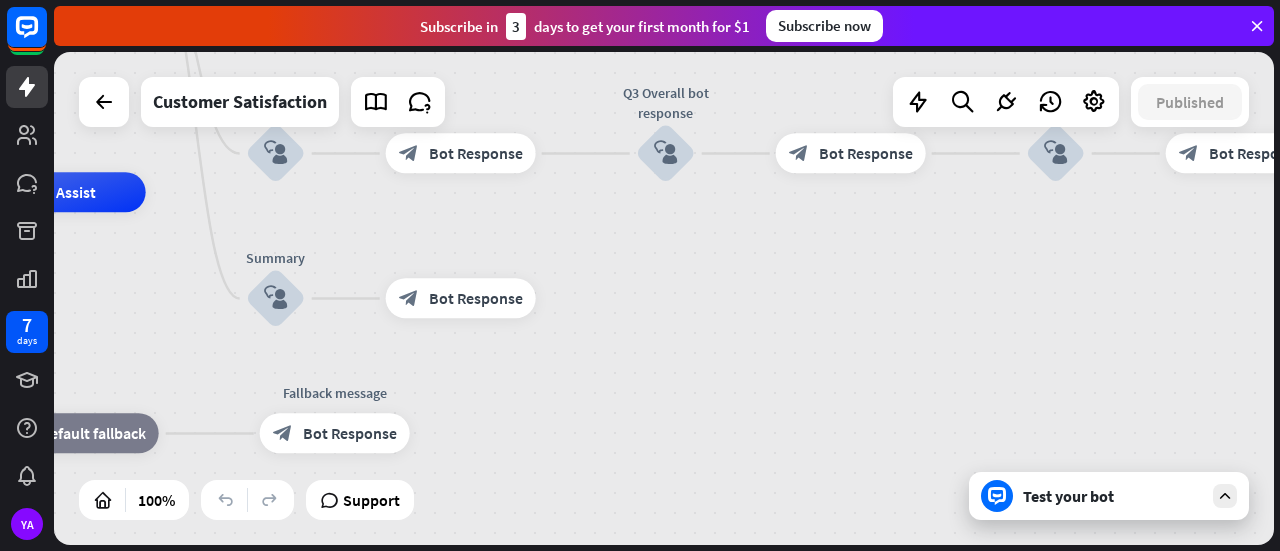 click at bounding box center (104, 102) 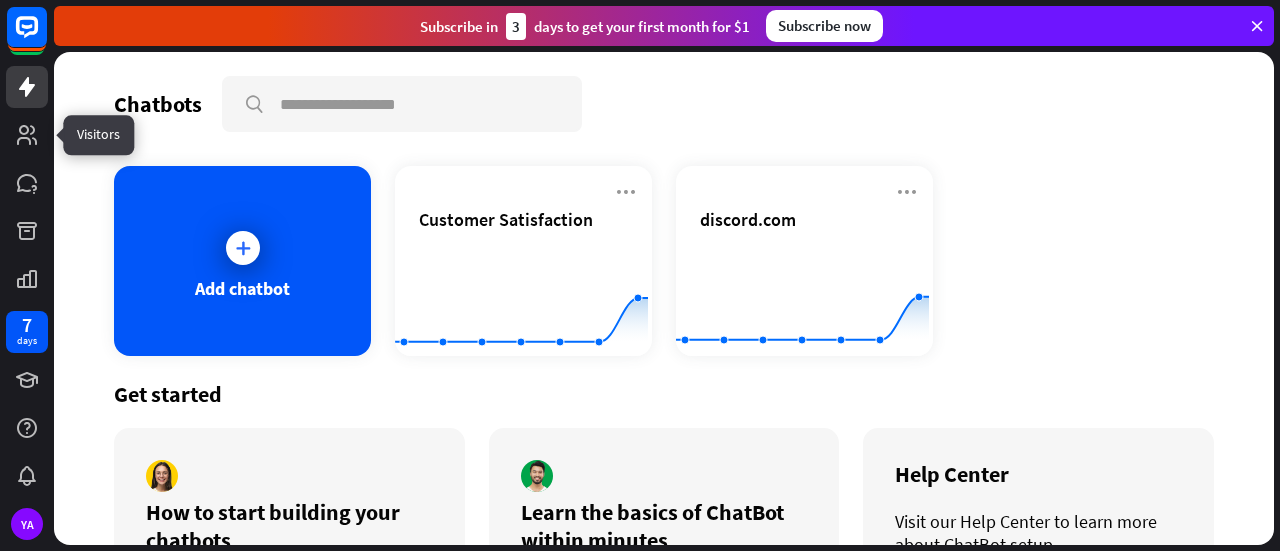click 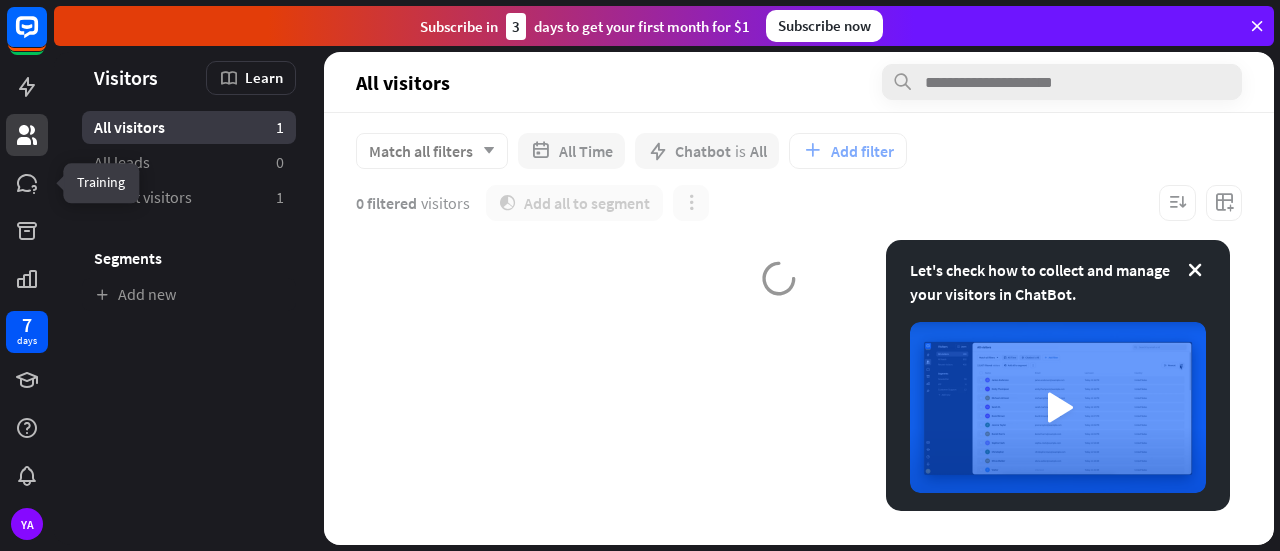 click 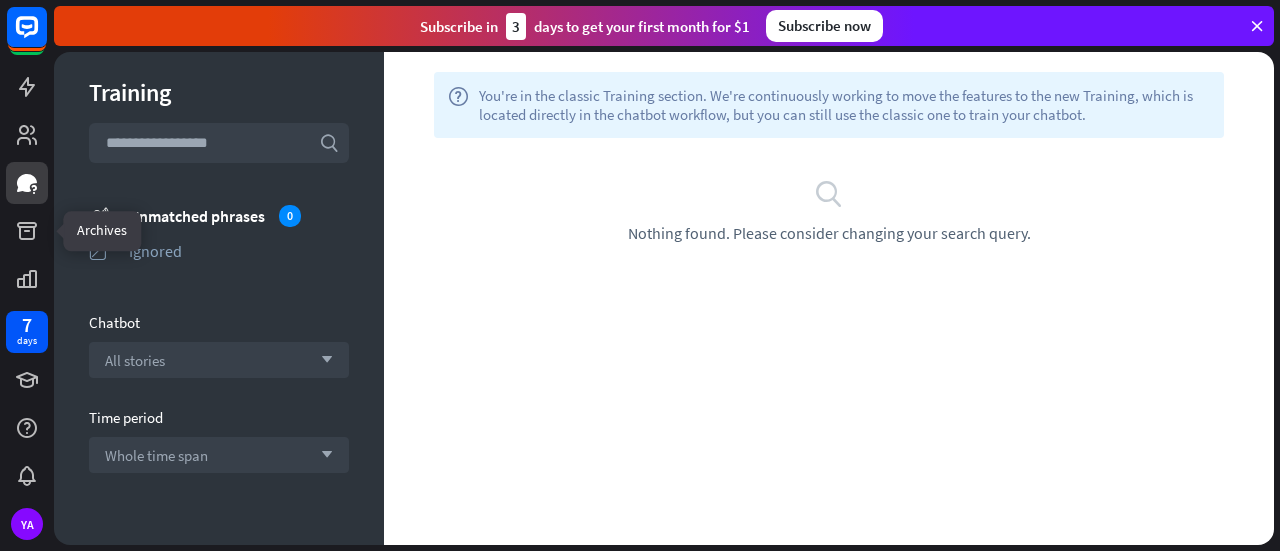 click 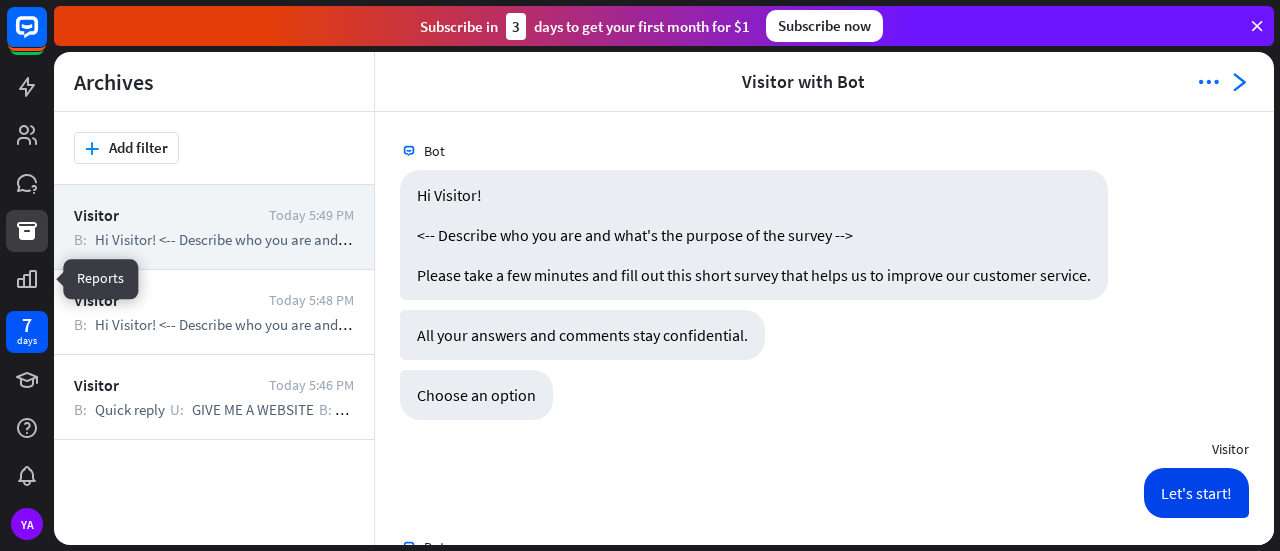 scroll, scrollTop: 2212, scrollLeft: 0, axis: vertical 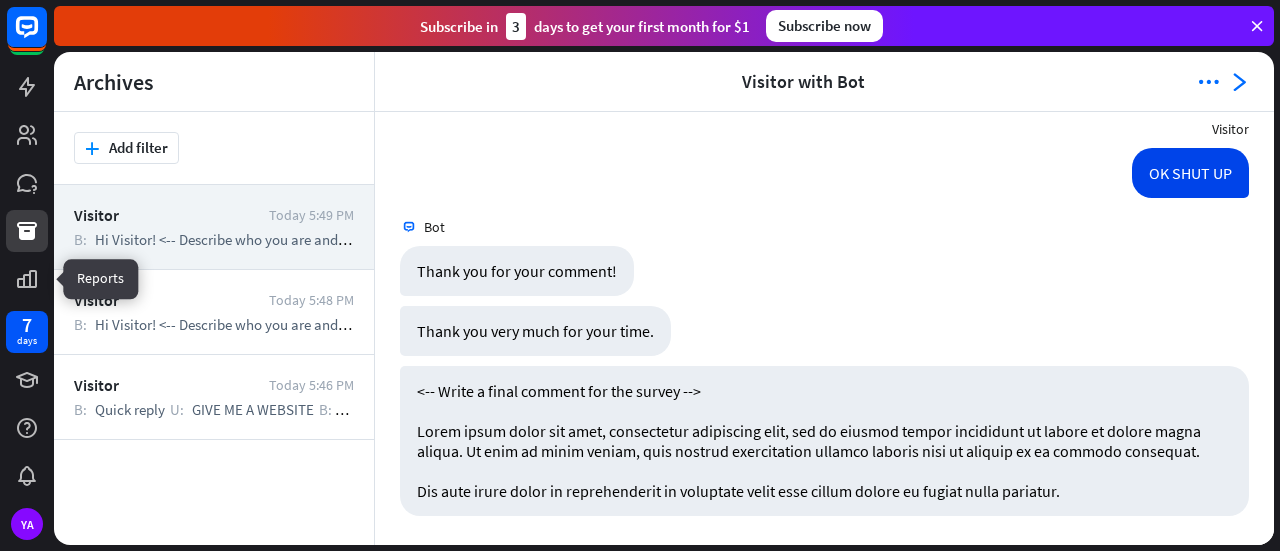 click 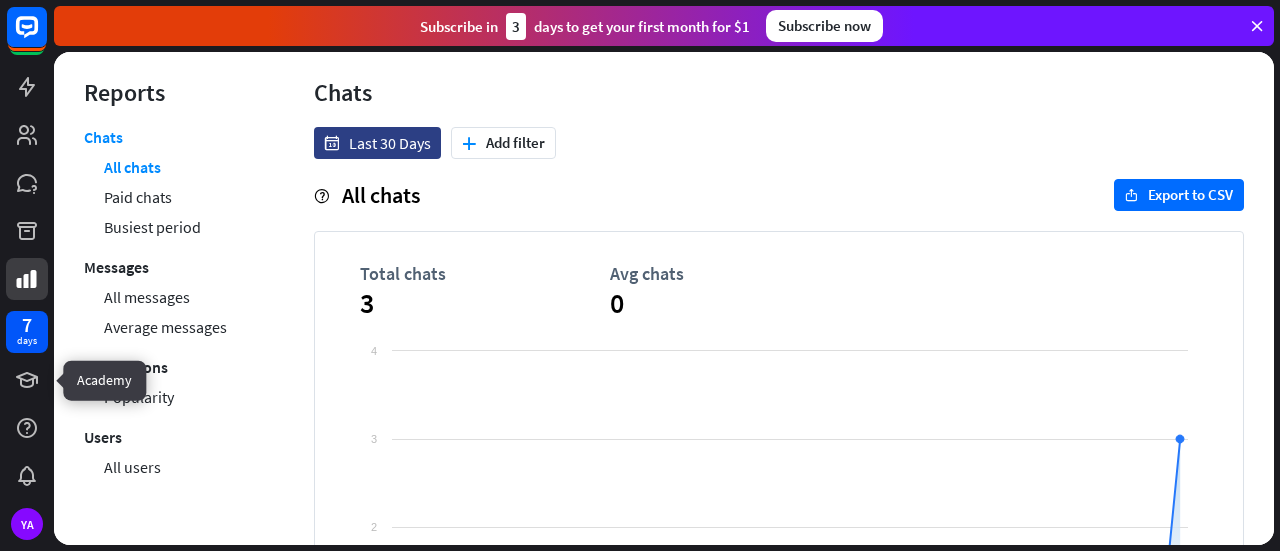 click 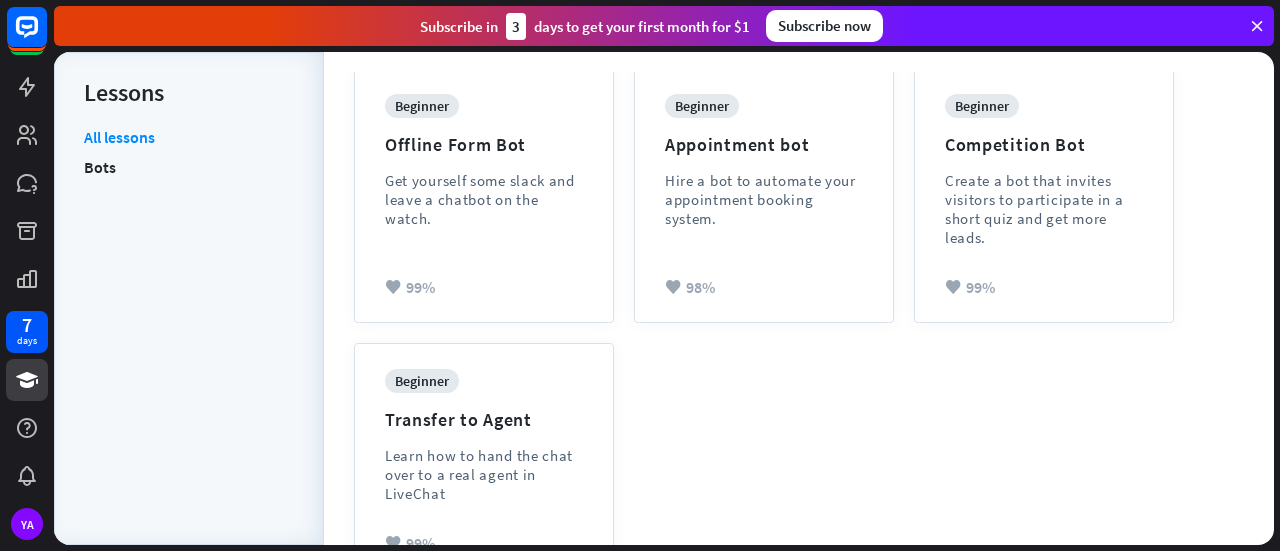 scroll, scrollTop: 808, scrollLeft: 0, axis: vertical 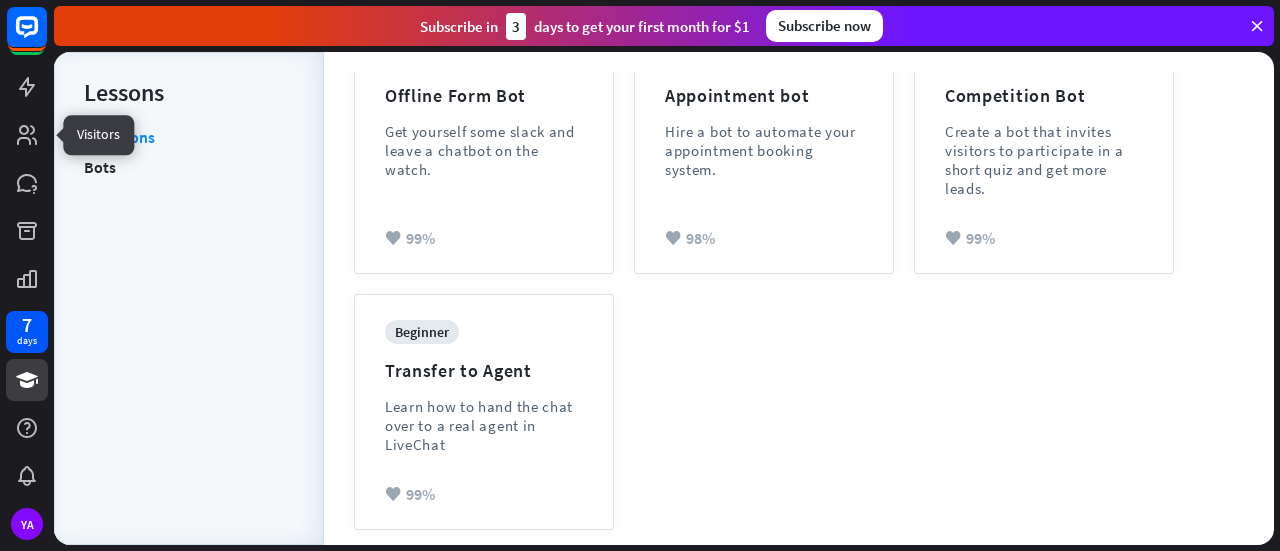 click 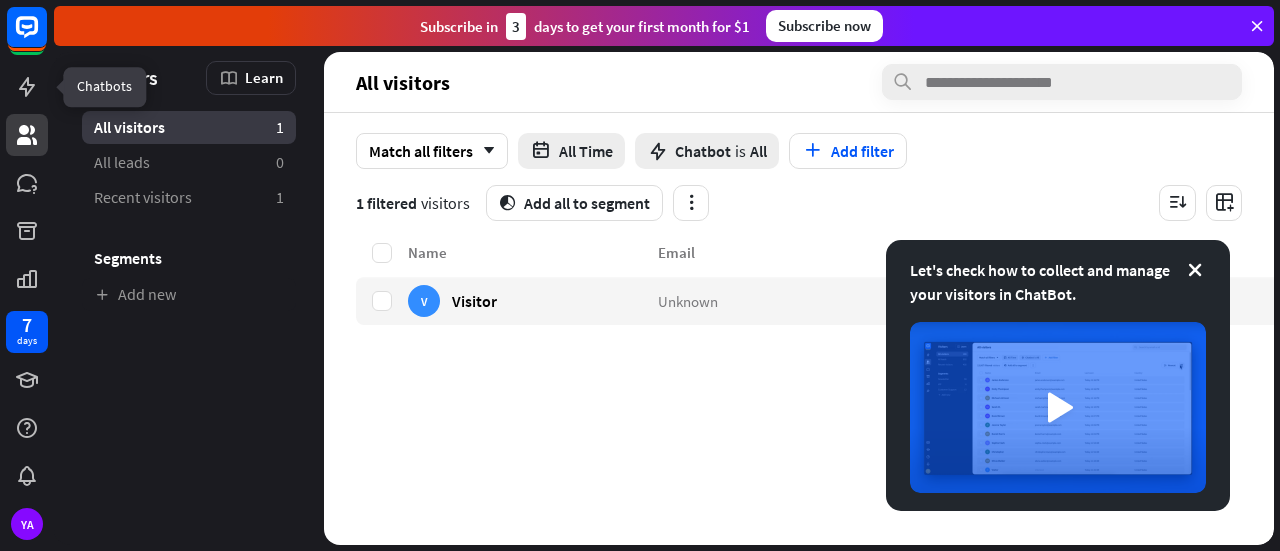 click at bounding box center (27, 87) 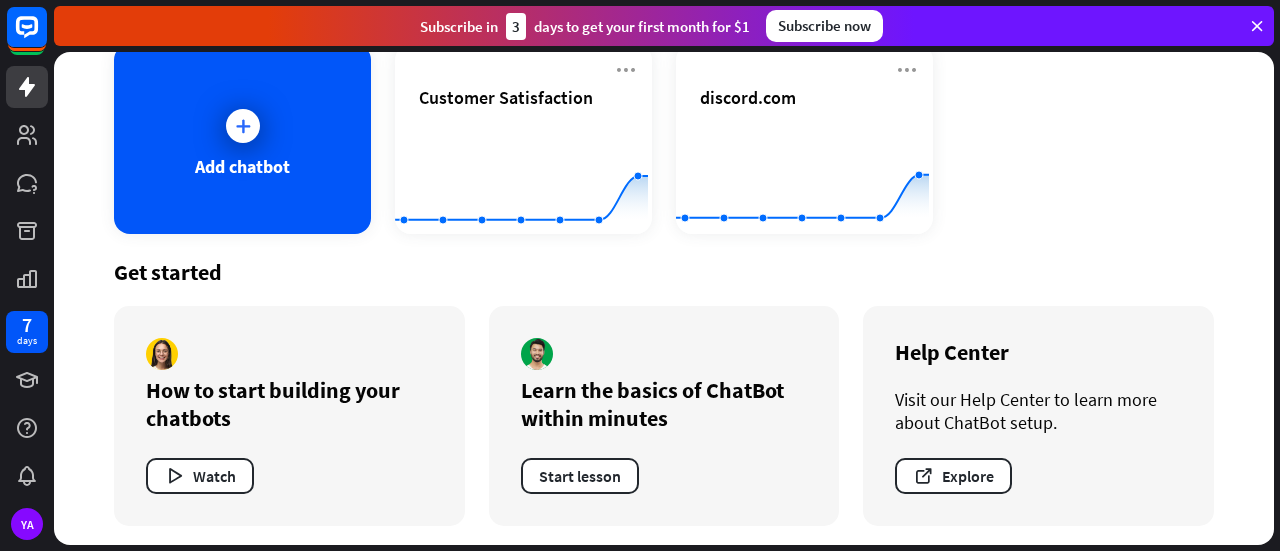 scroll, scrollTop: 126, scrollLeft: 0, axis: vertical 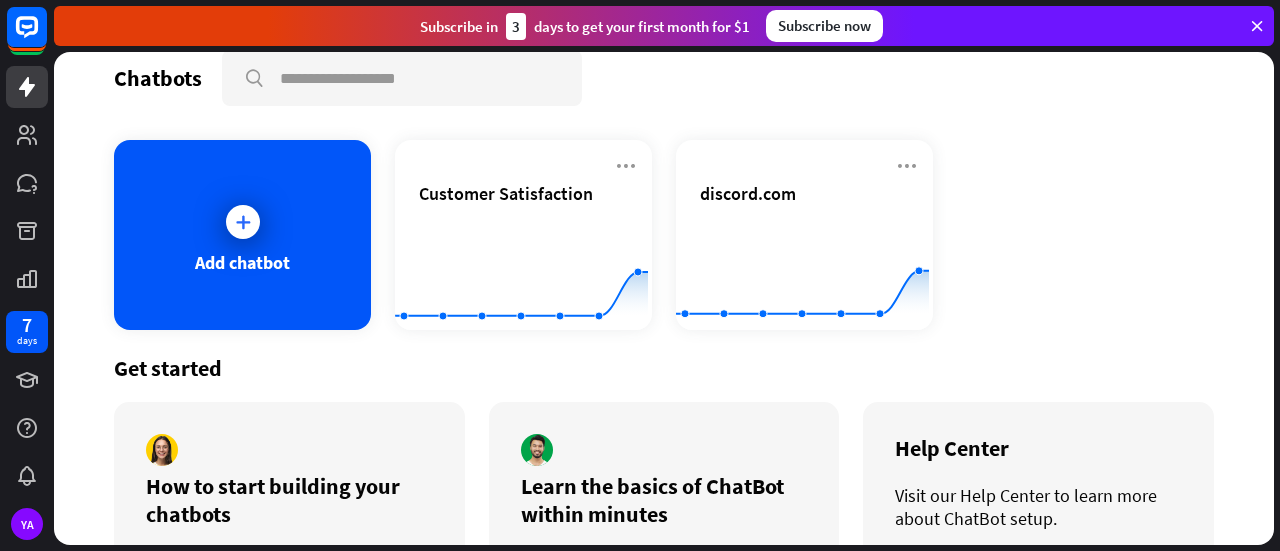 click 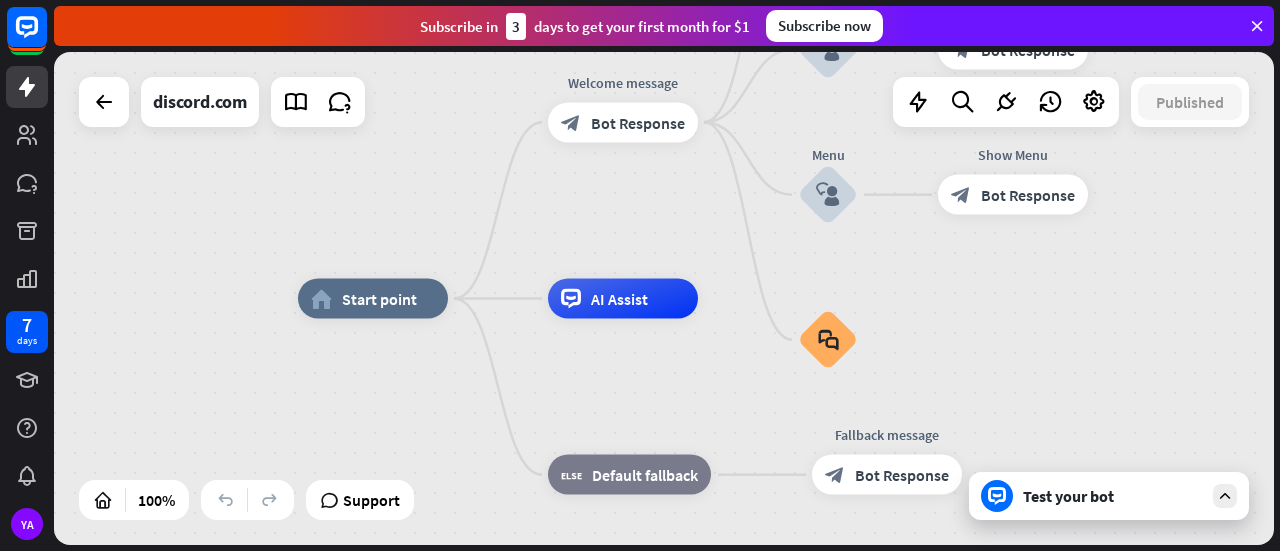 click at bounding box center (1257, 26) 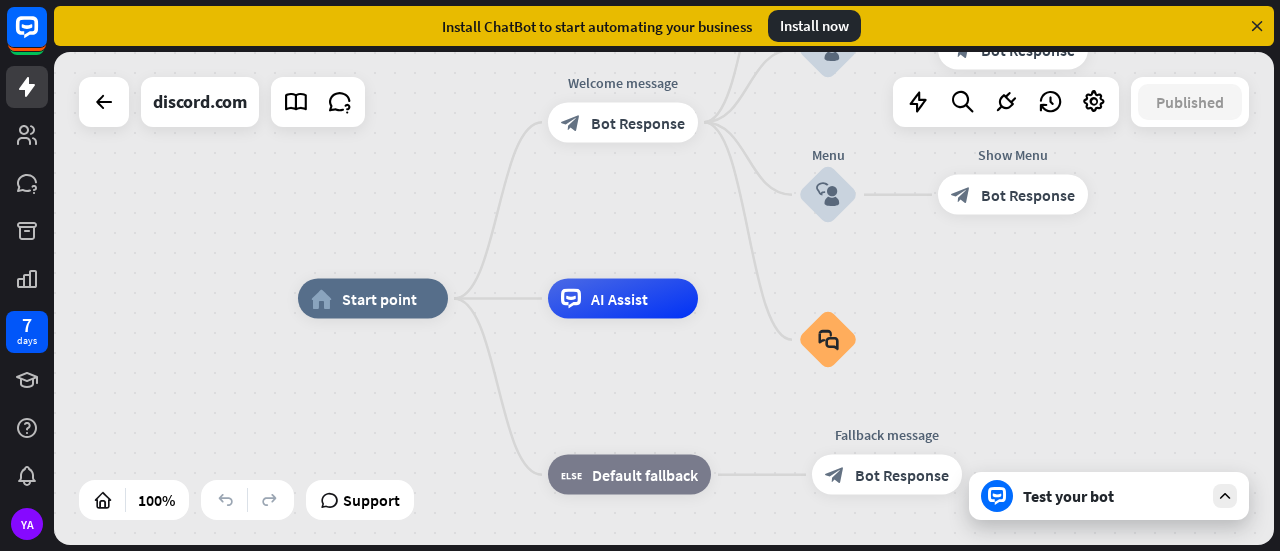 click at bounding box center [104, 102] 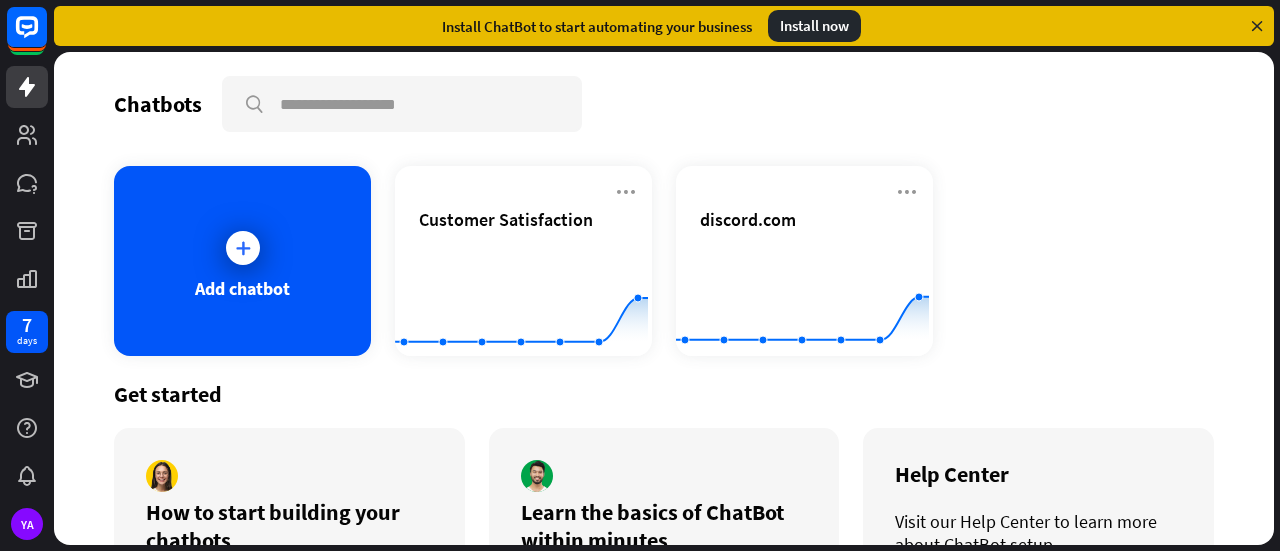 click on "Customer Satisfaction" at bounding box center [523, 243] 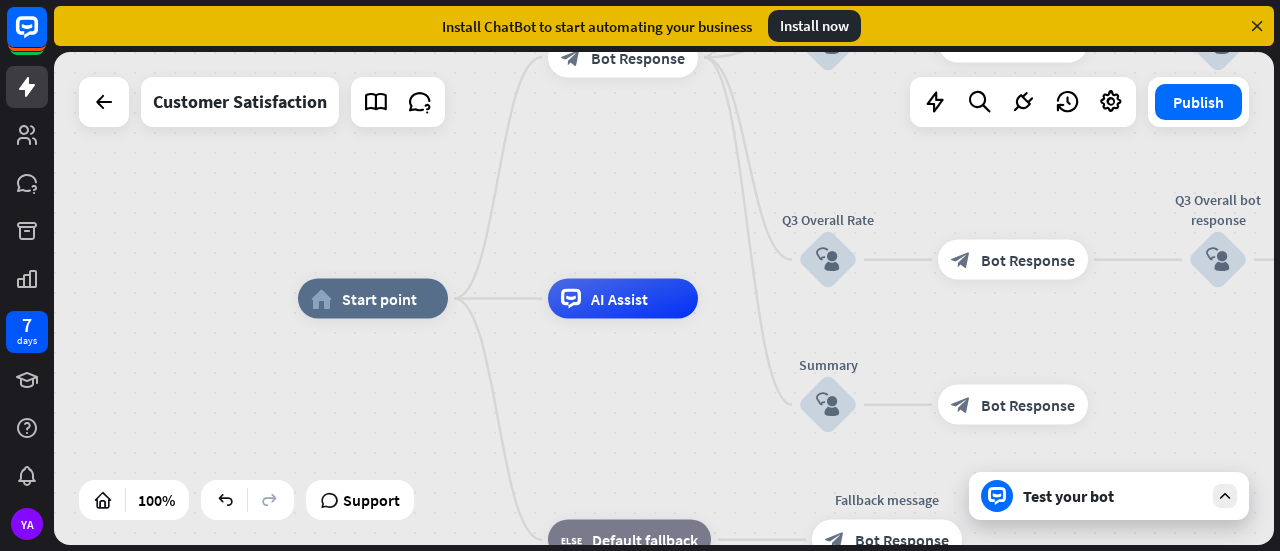 click on "Publish" at bounding box center (1198, 102) 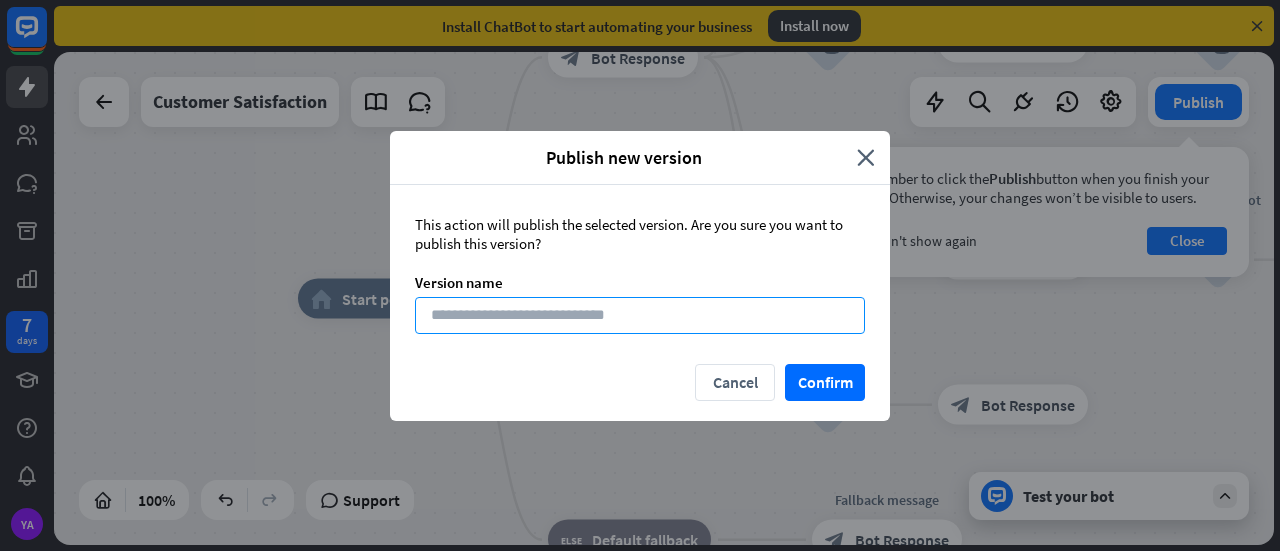 drag, startPoint x: 750, startPoint y: 302, endPoint x: 722, endPoint y: 345, distance: 51.312767 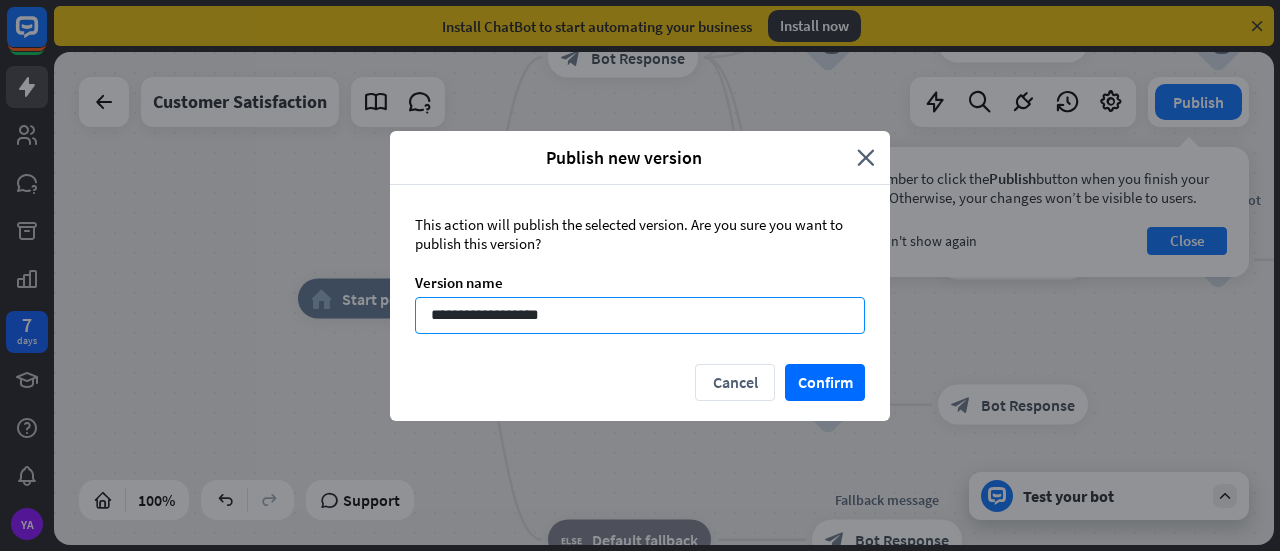 type on "**********" 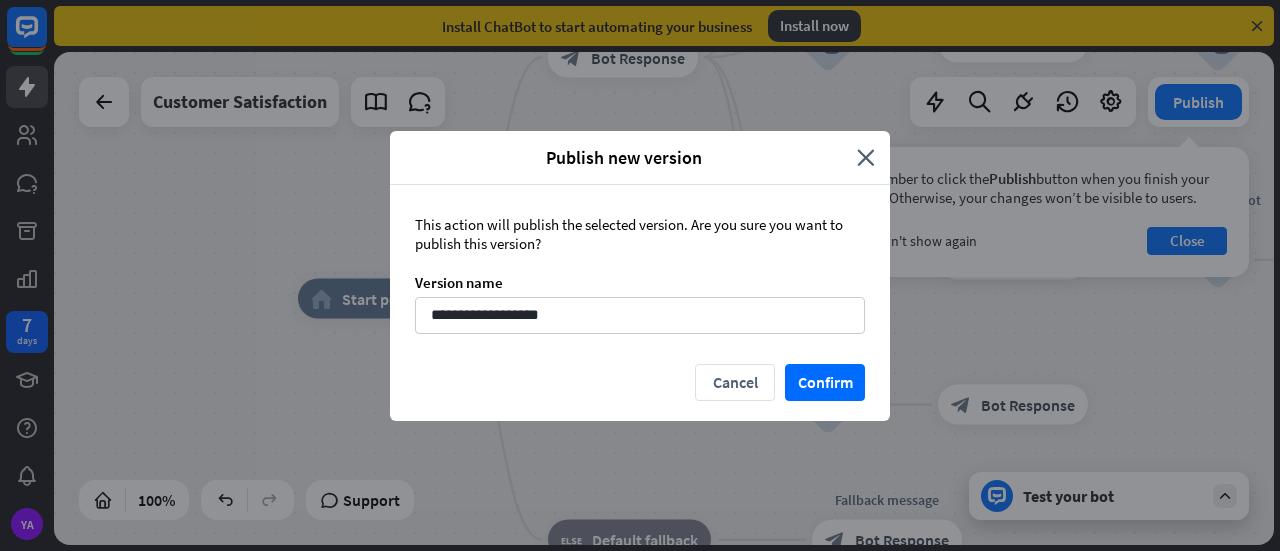 click on "Confirm" at bounding box center (825, 382) 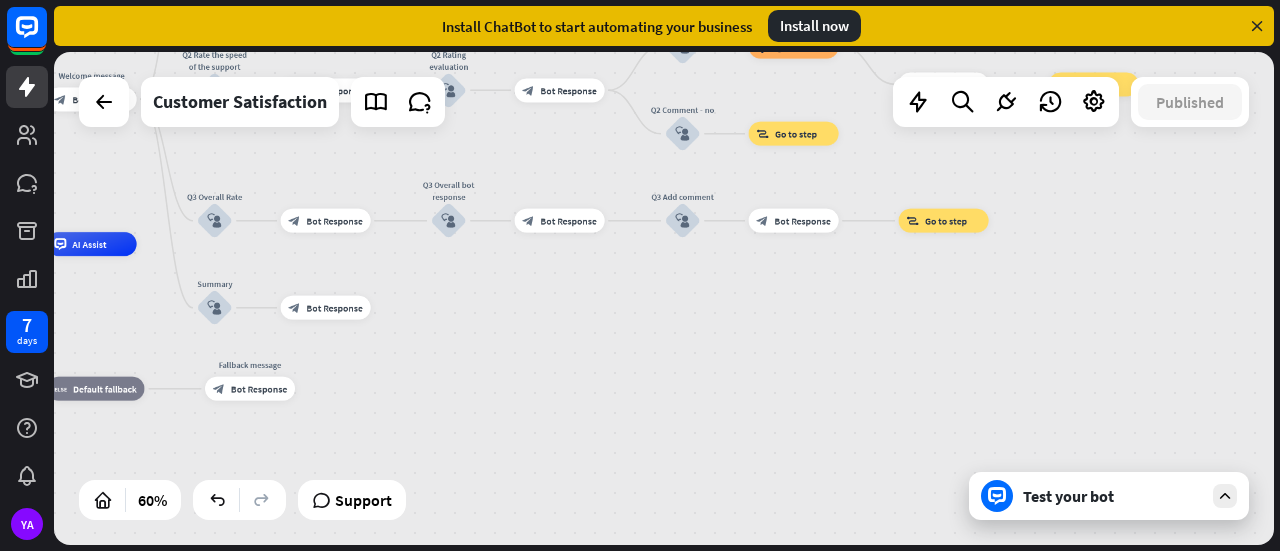 drag, startPoint x: 1262, startPoint y: 343, endPoint x: 476, endPoint y: 299, distance: 787.2306 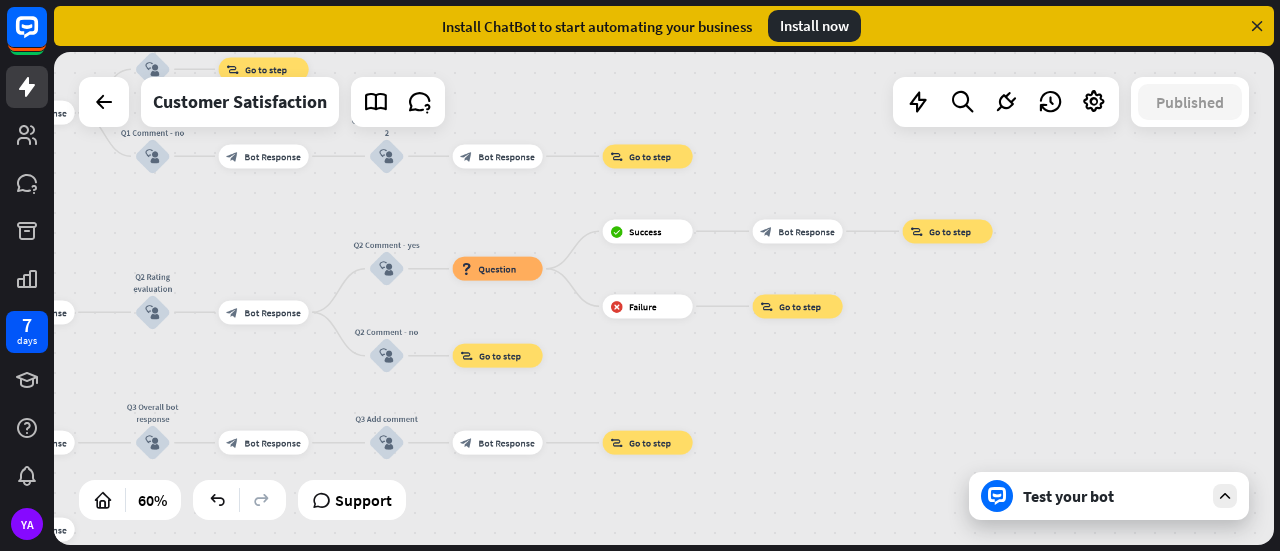 drag, startPoint x: 996, startPoint y: 235, endPoint x: 744, endPoint y: 450, distance: 331.2537 